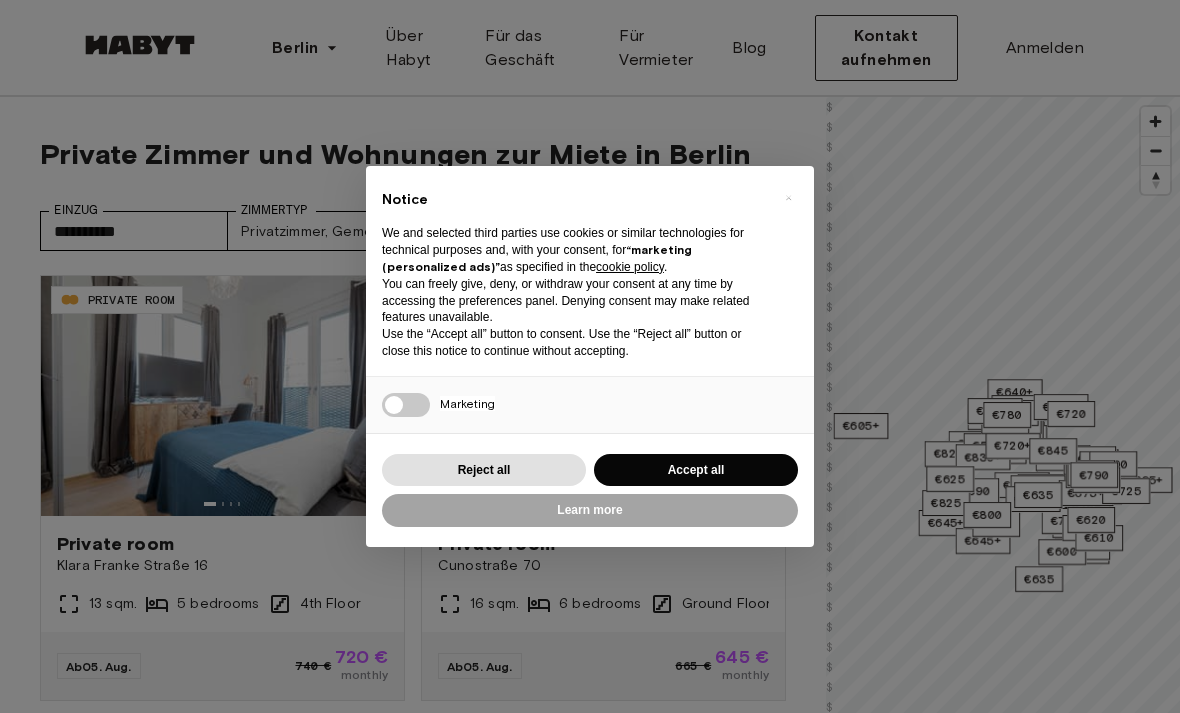 scroll, scrollTop: 0, scrollLeft: 0, axis: both 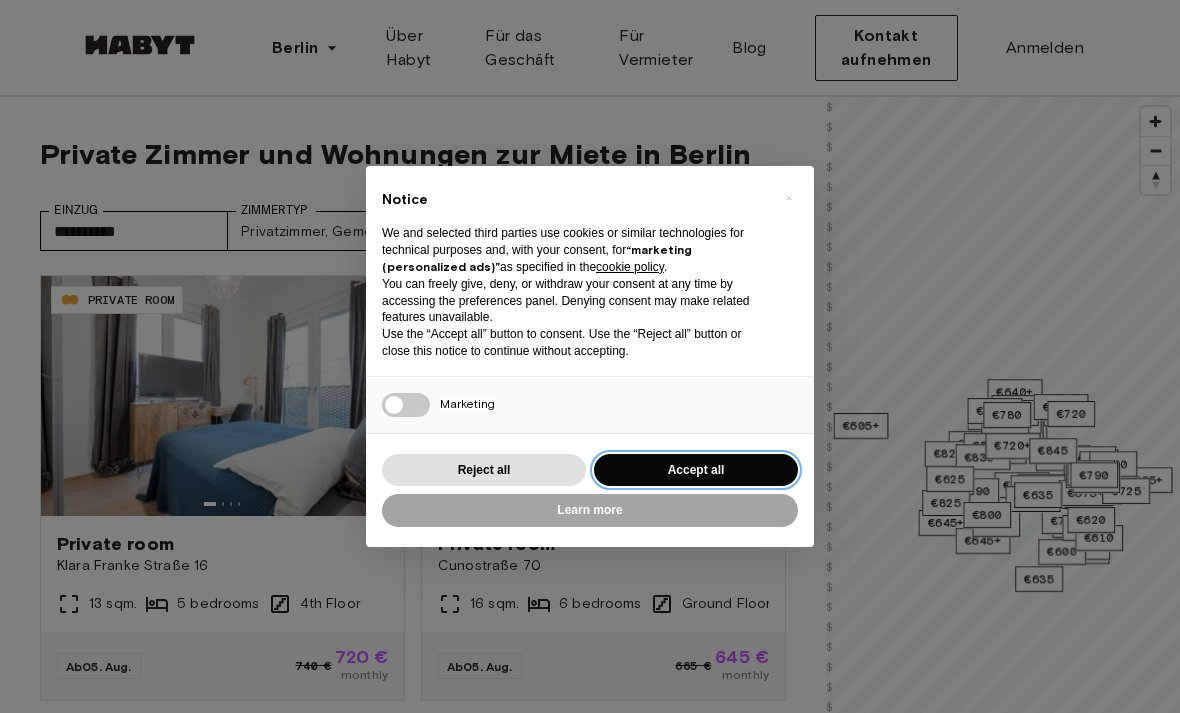 click on "Accept all" at bounding box center (696, 470) 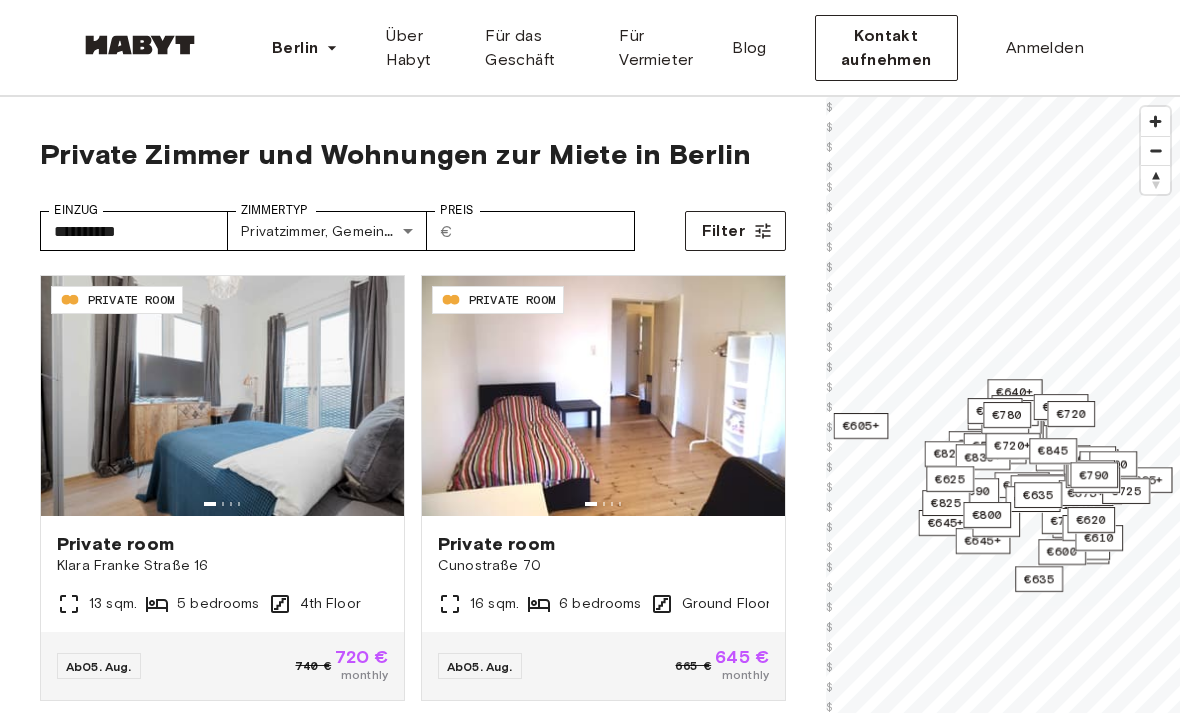 scroll, scrollTop: 0, scrollLeft: 0, axis: both 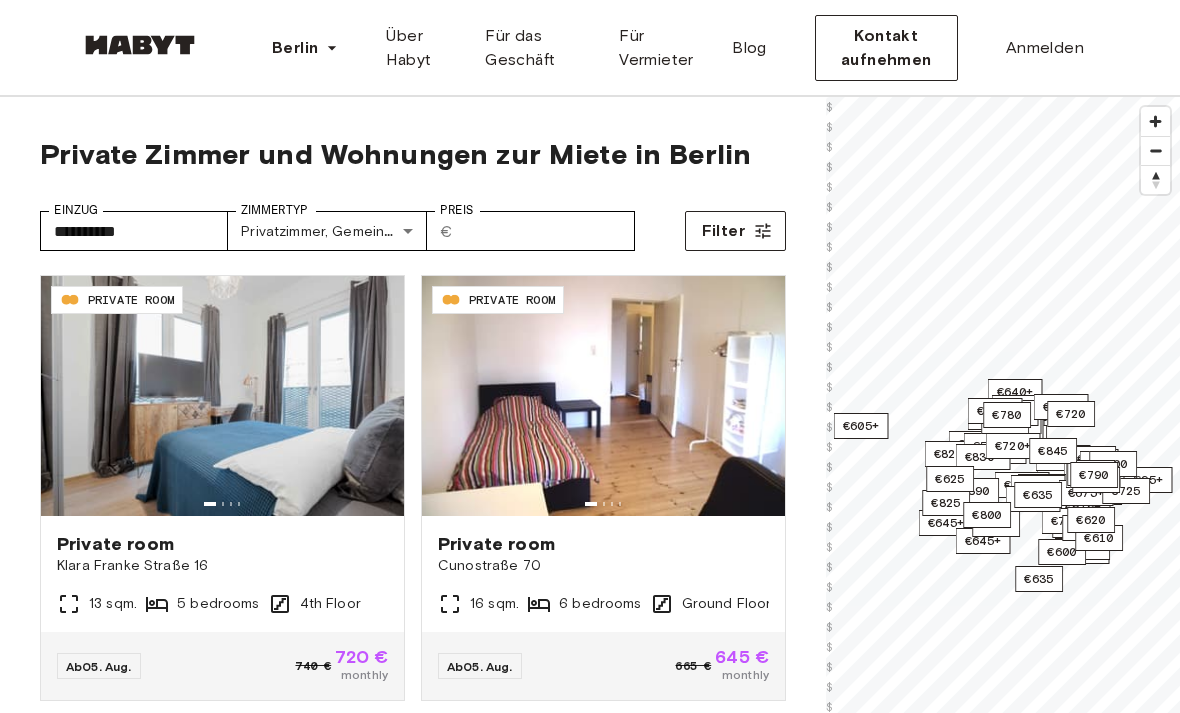 click on "**********" at bounding box center [590, 2491] 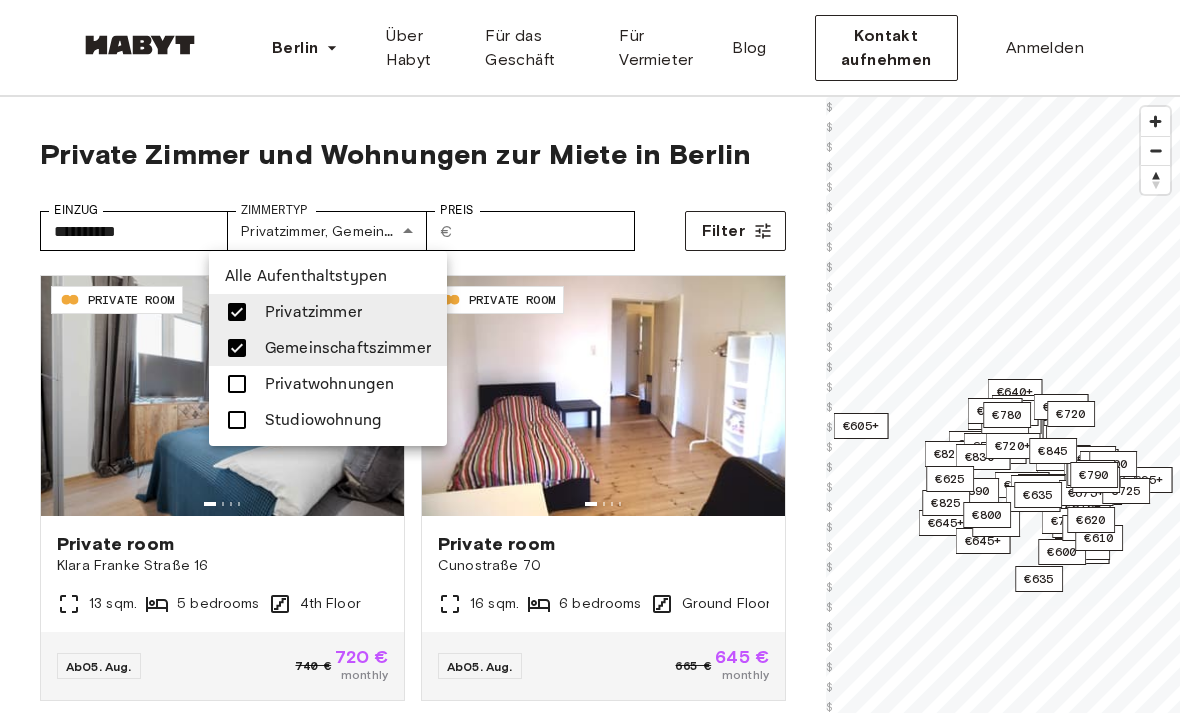 click at bounding box center (590, 356) 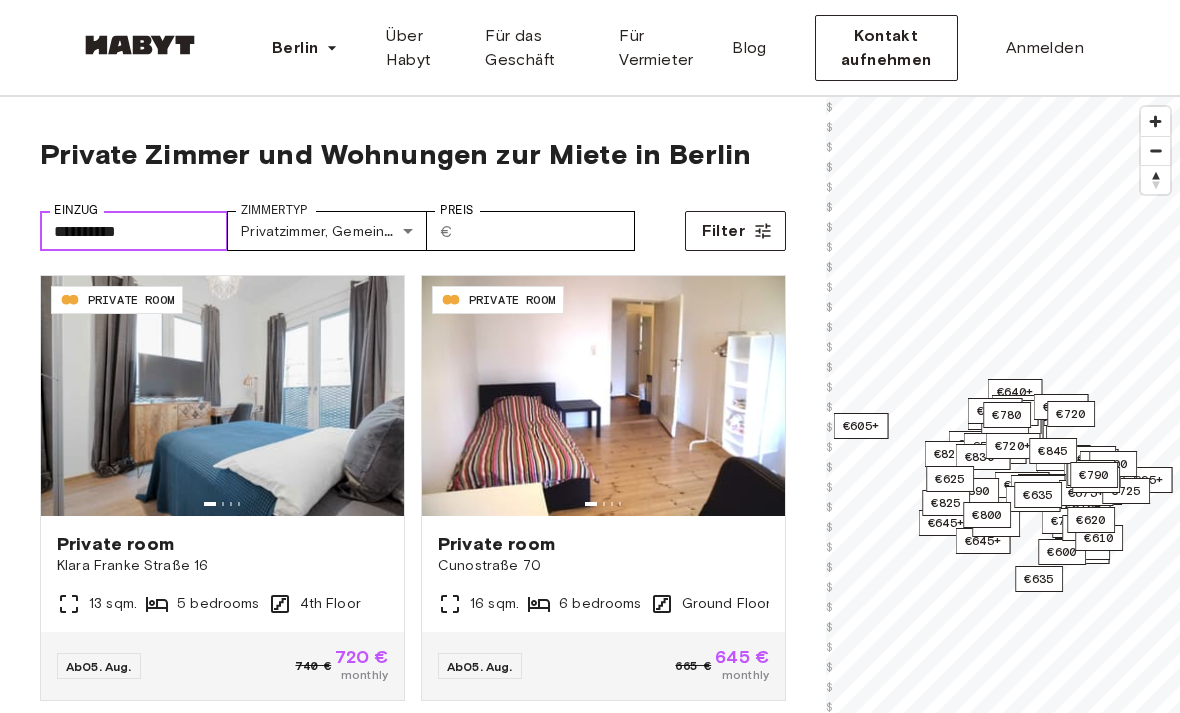click on "**********" at bounding box center [134, 231] 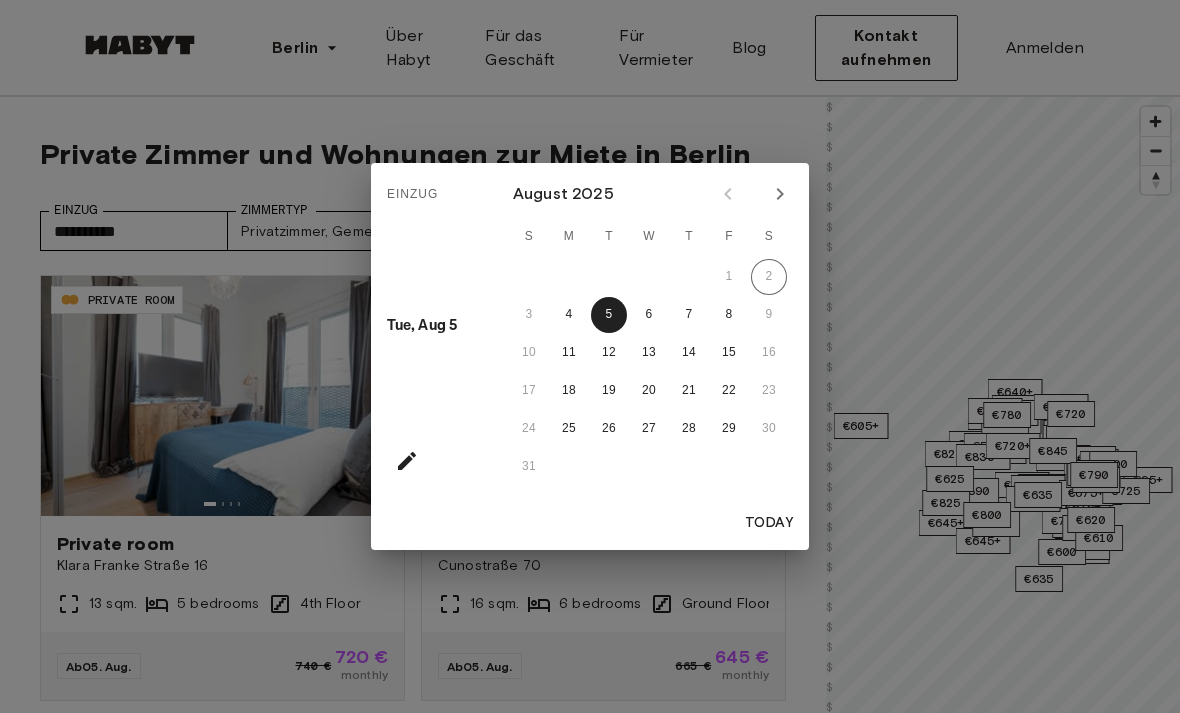 click 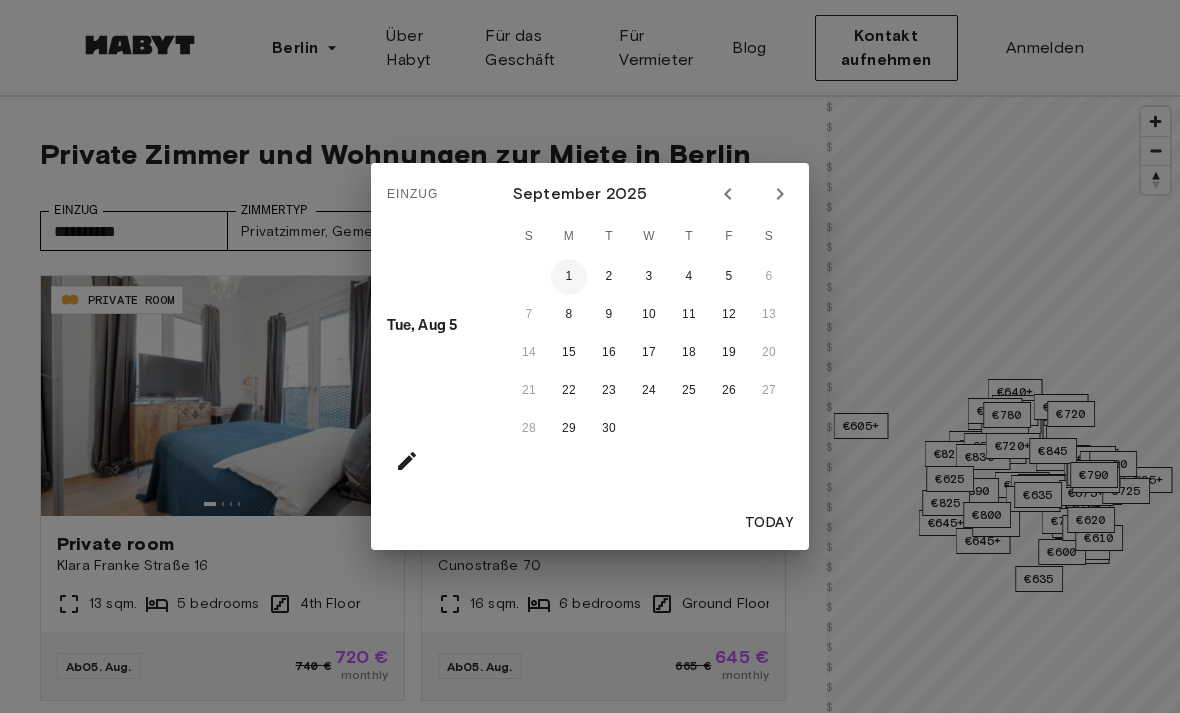 click on "1" at bounding box center [569, 277] 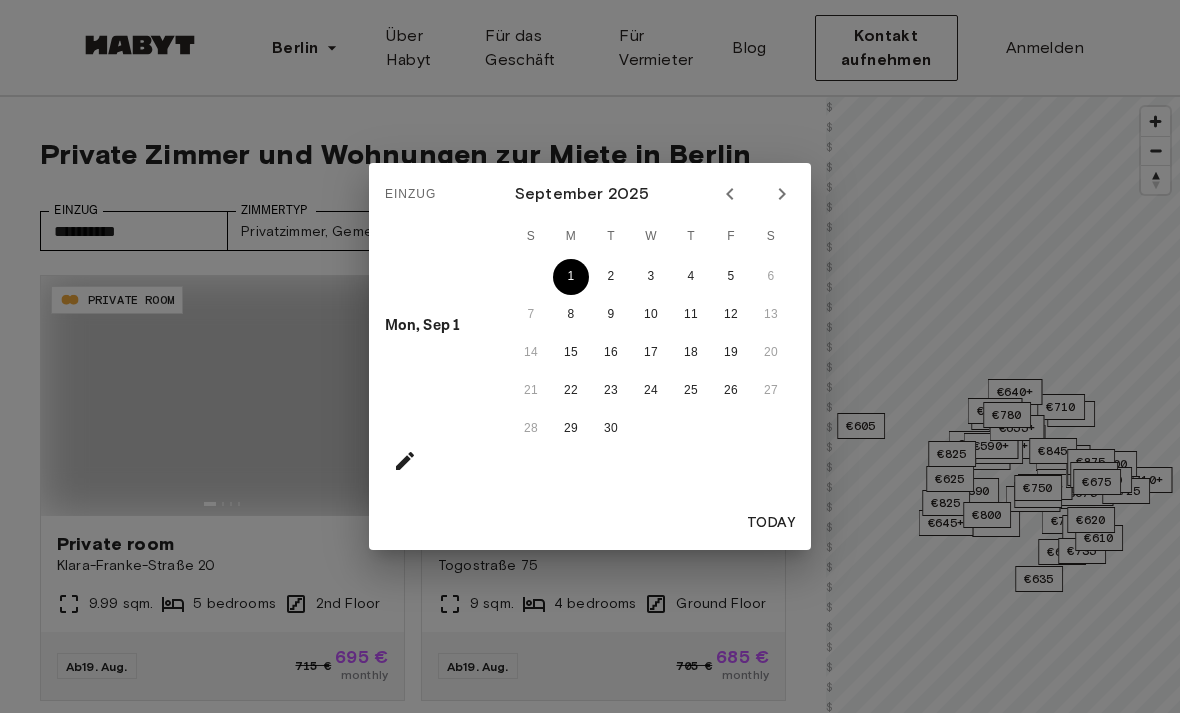 type on "**********" 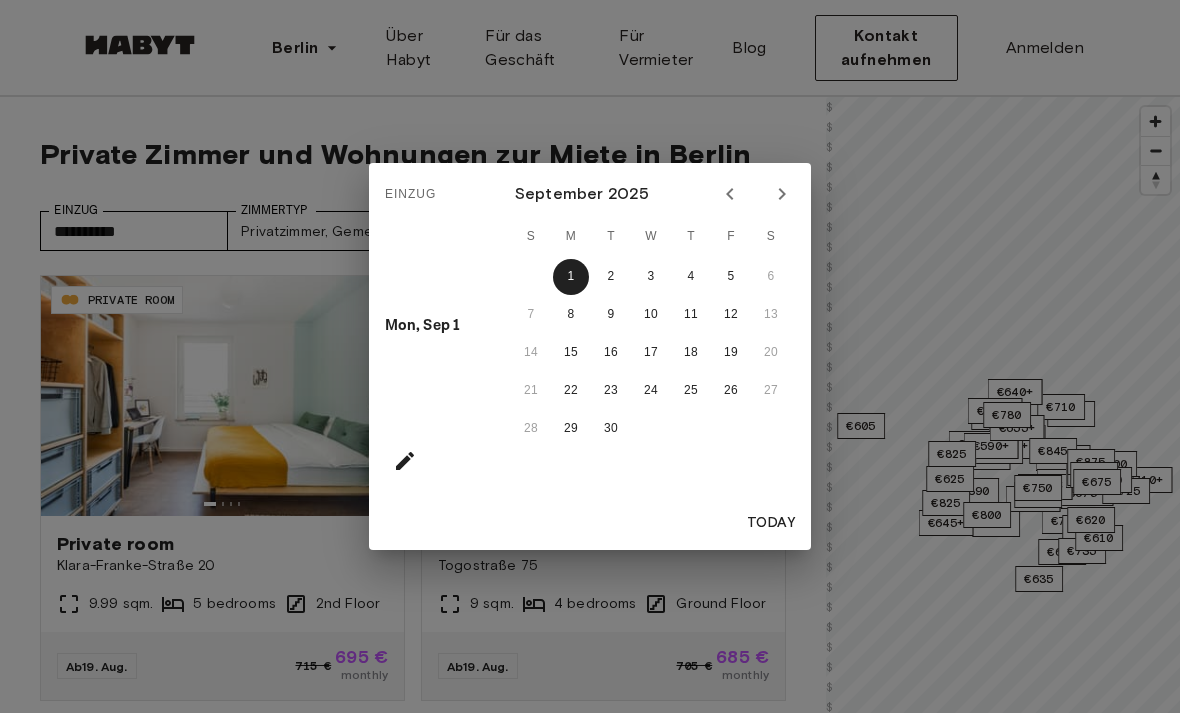 click on "Einzug Mon, Sep 1 September 2025 S M T W T F S 1 2 3 4 5 6 7 8 9 10 11 12 13 14 15 16 17 18 19 20 21 22 23 24 25 26 27 28 29 30 Today" at bounding box center [590, 356] 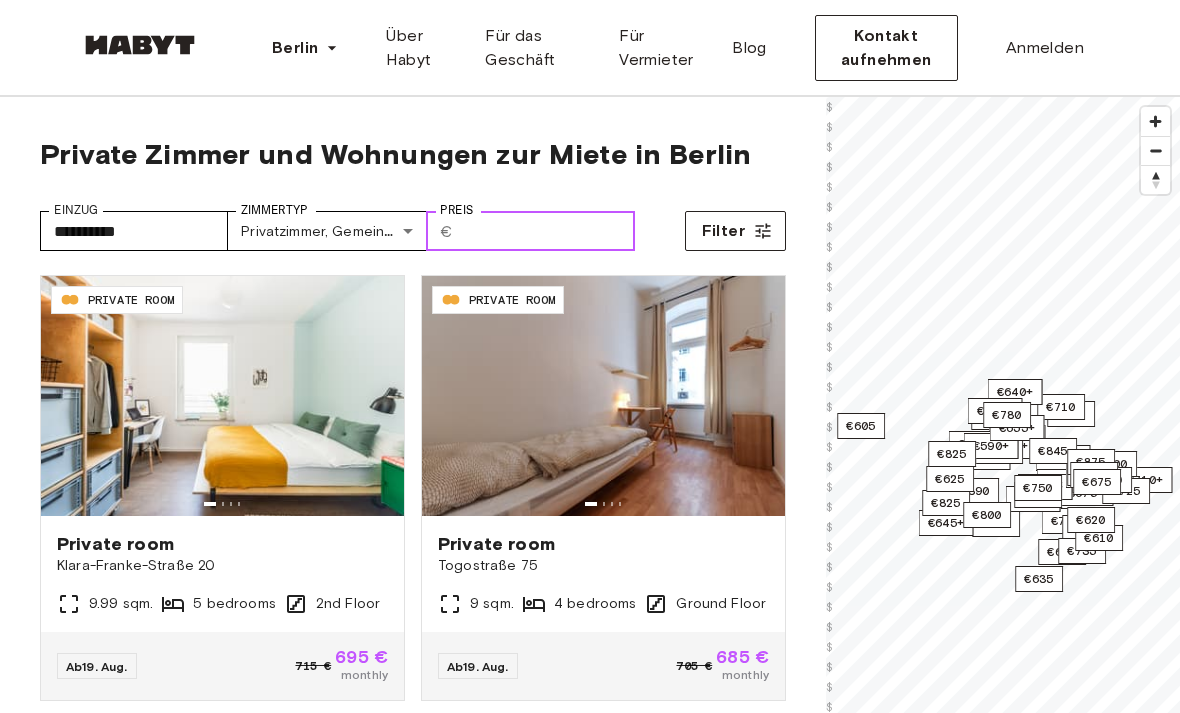 click on "Preis" at bounding box center [548, 231] 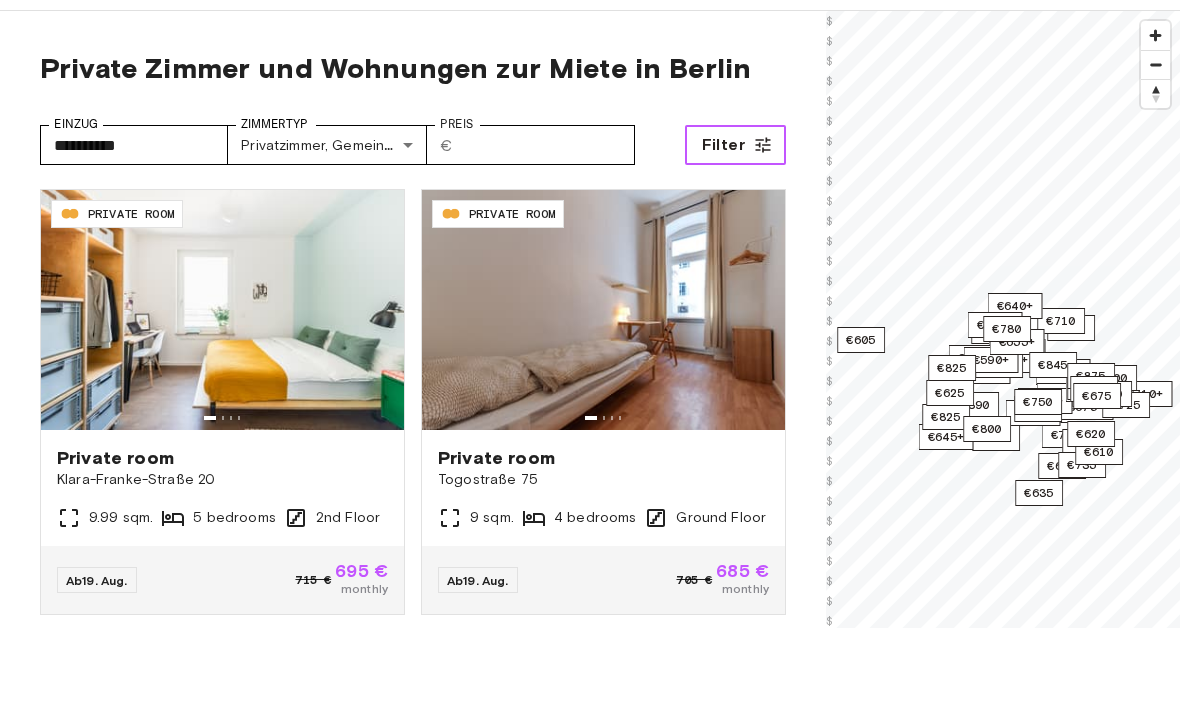 click on "Filter" at bounding box center (735, 231) 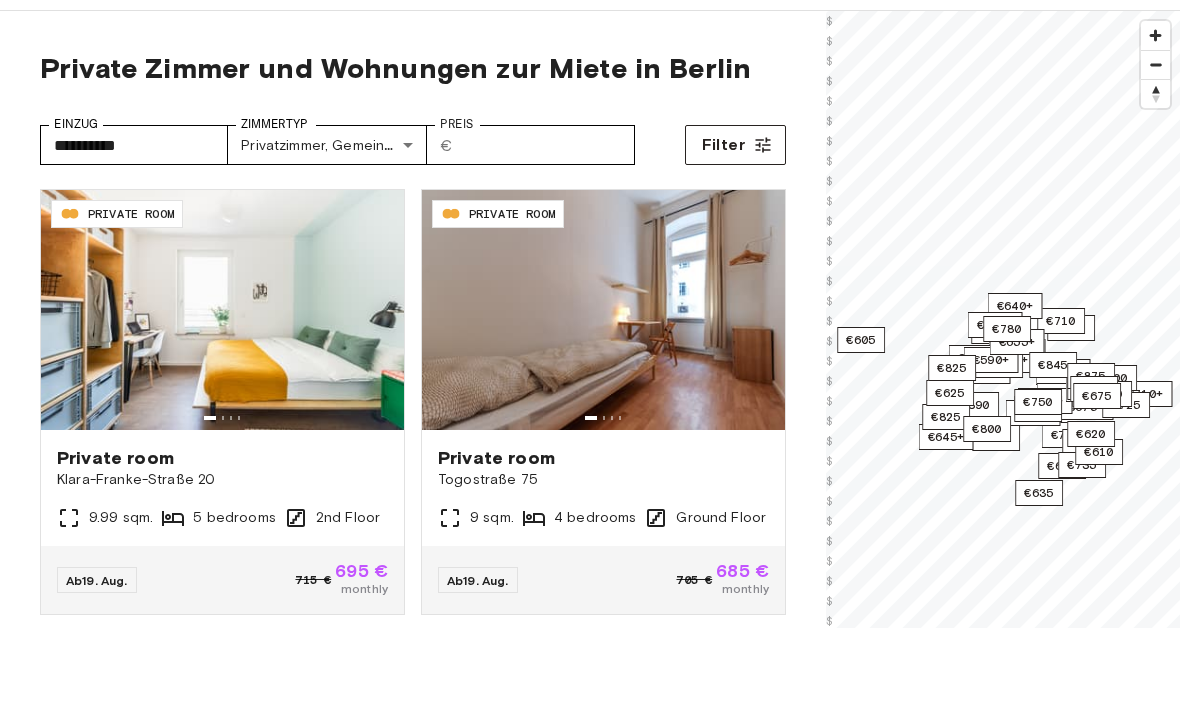 scroll, scrollTop: 86, scrollLeft: 0, axis: vertical 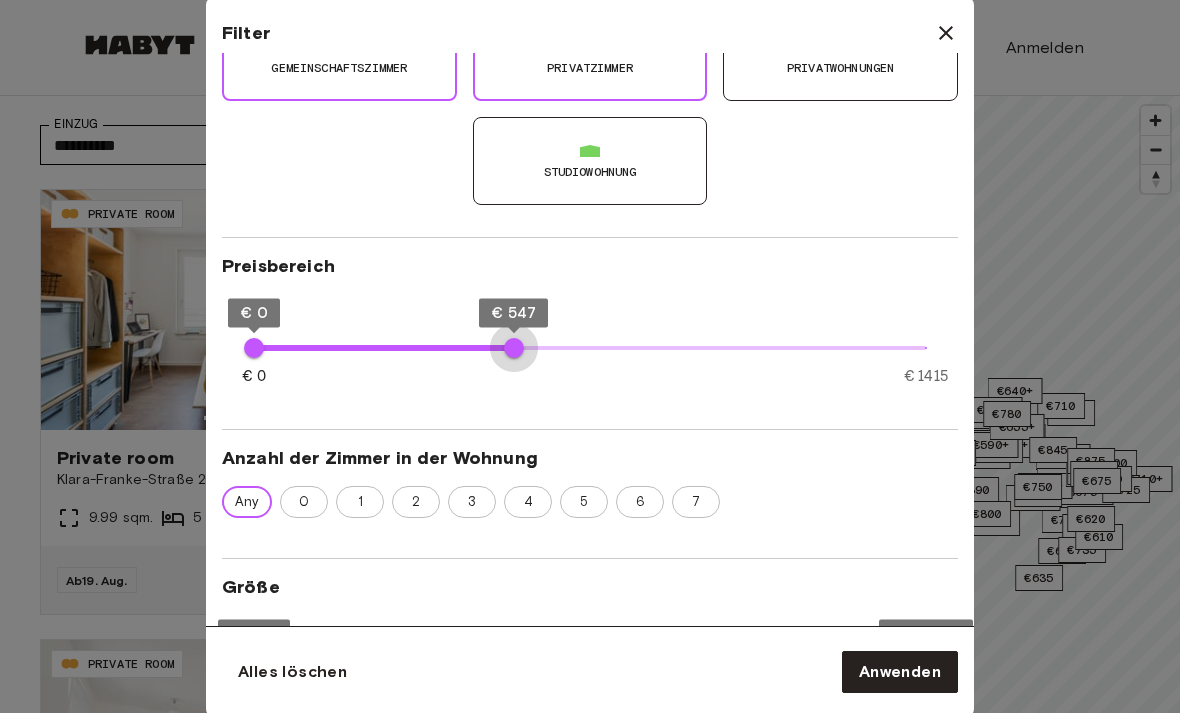 type on "***" 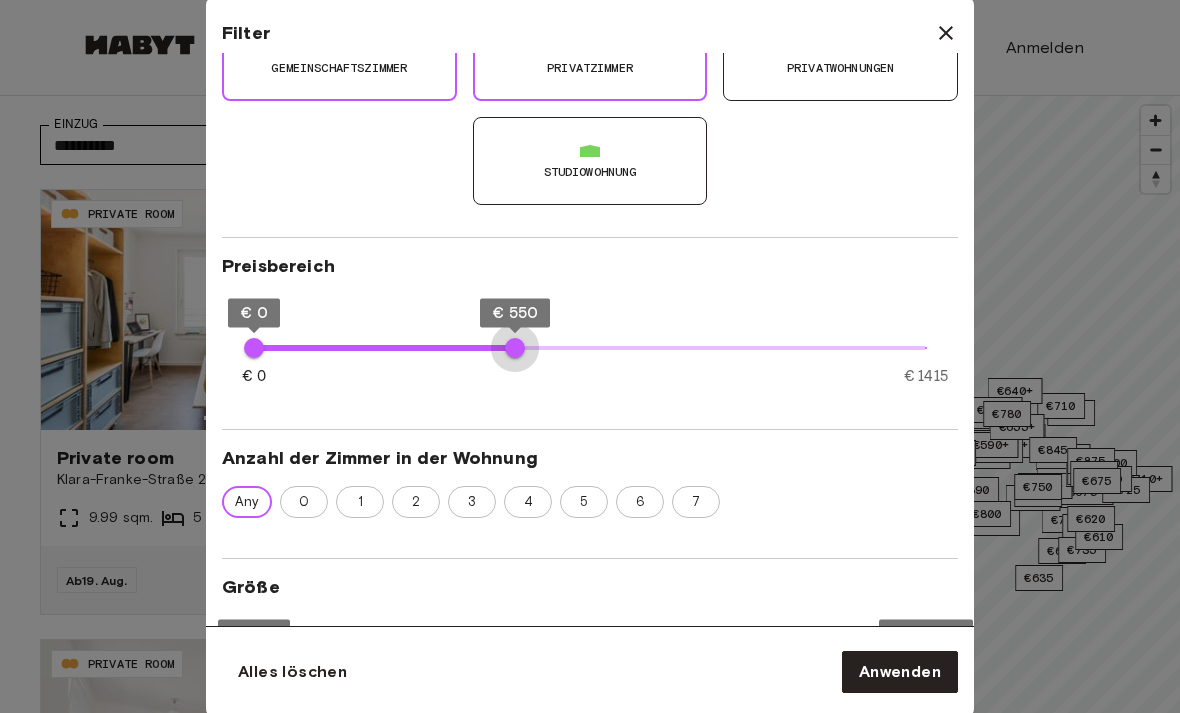 type on "***" 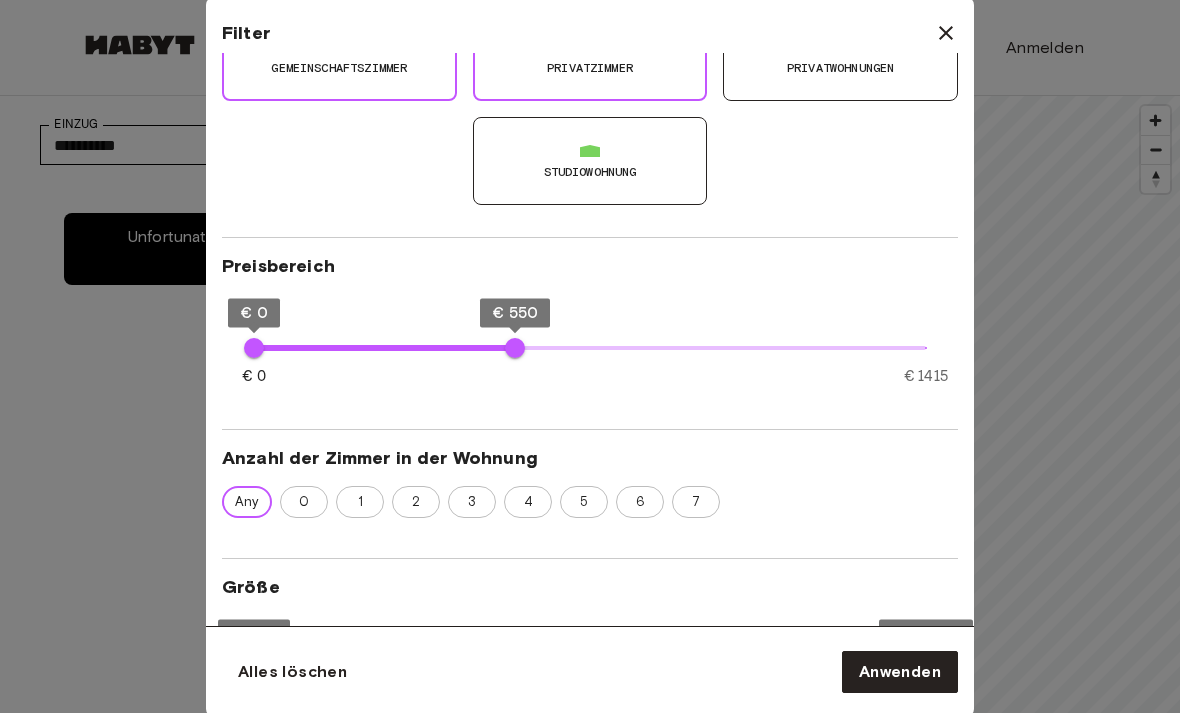 type on "**" 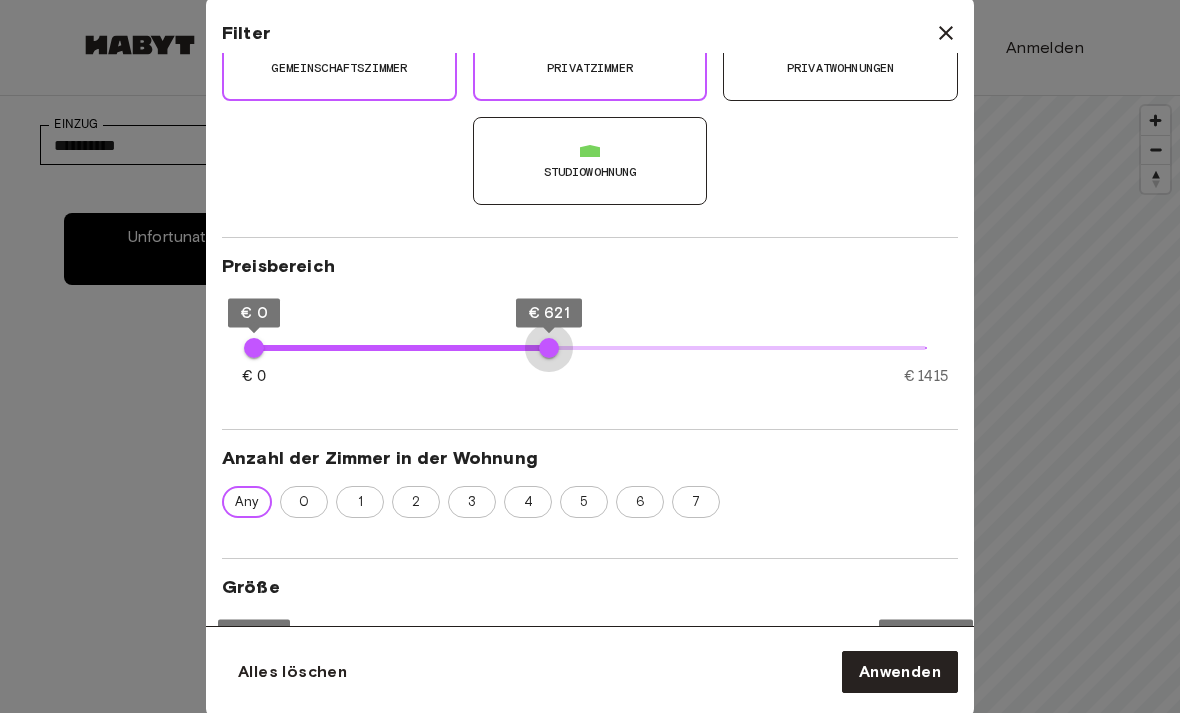 type on "***" 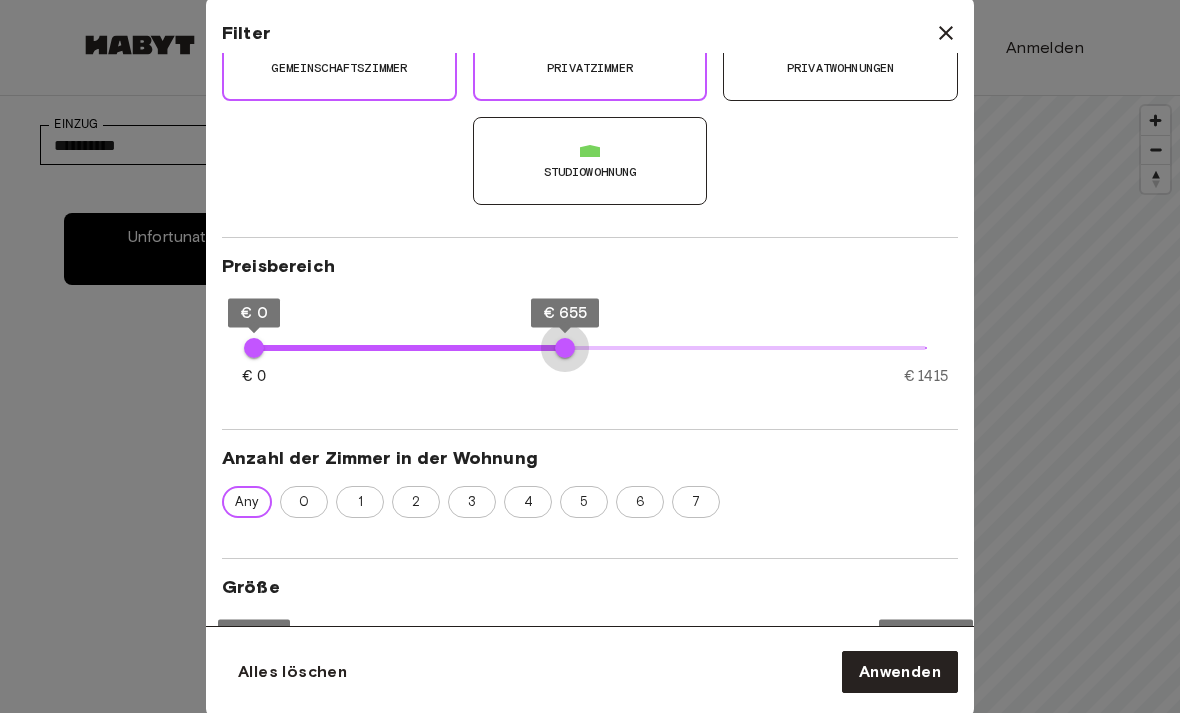type on "***" 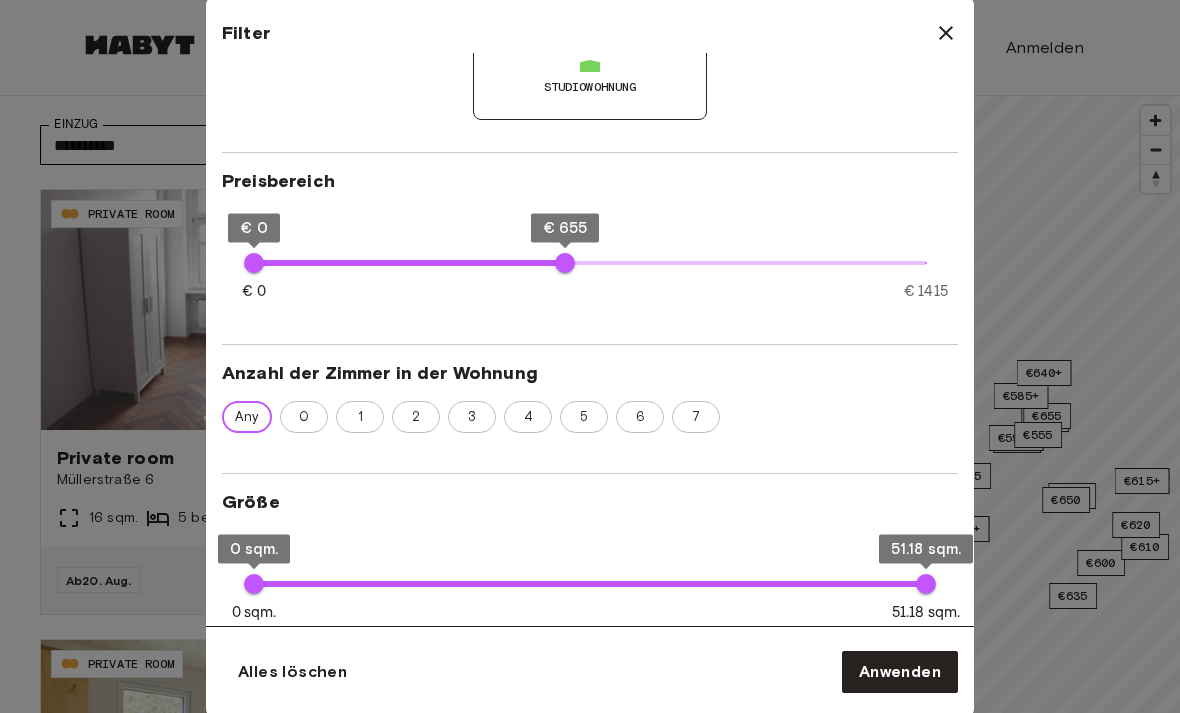 scroll, scrollTop: 318, scrollLeft: 0, axis: vertical 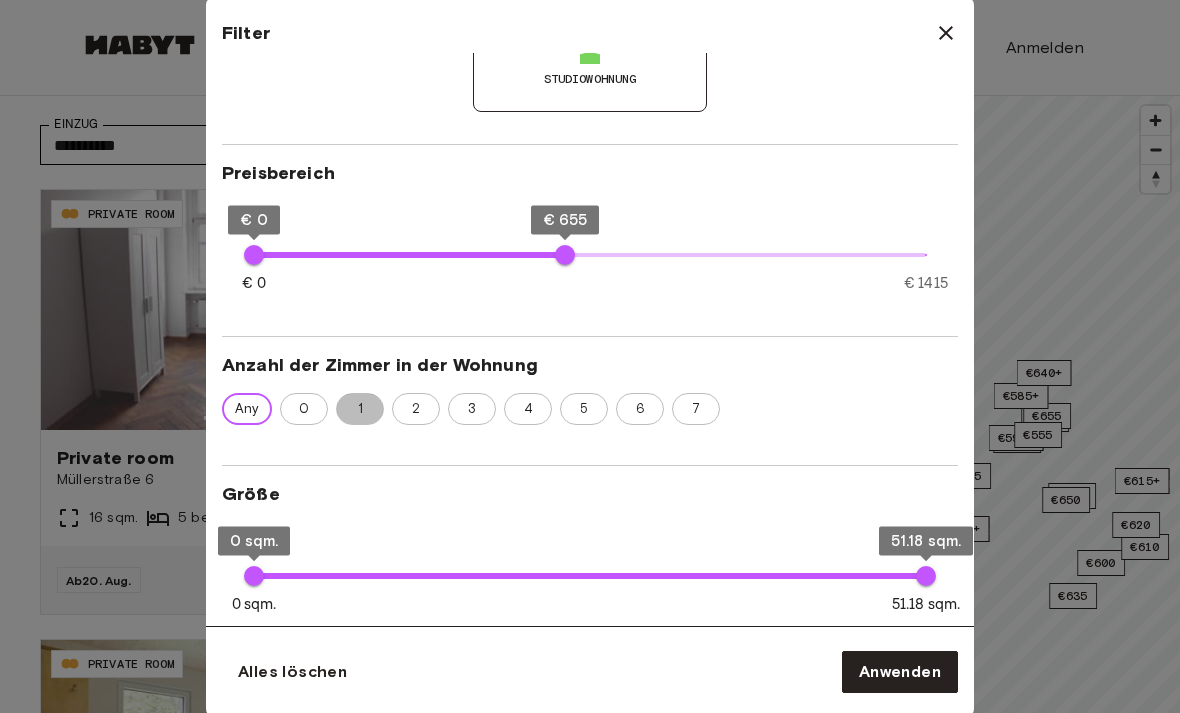 click on "1" at bounding box center (360, 409) 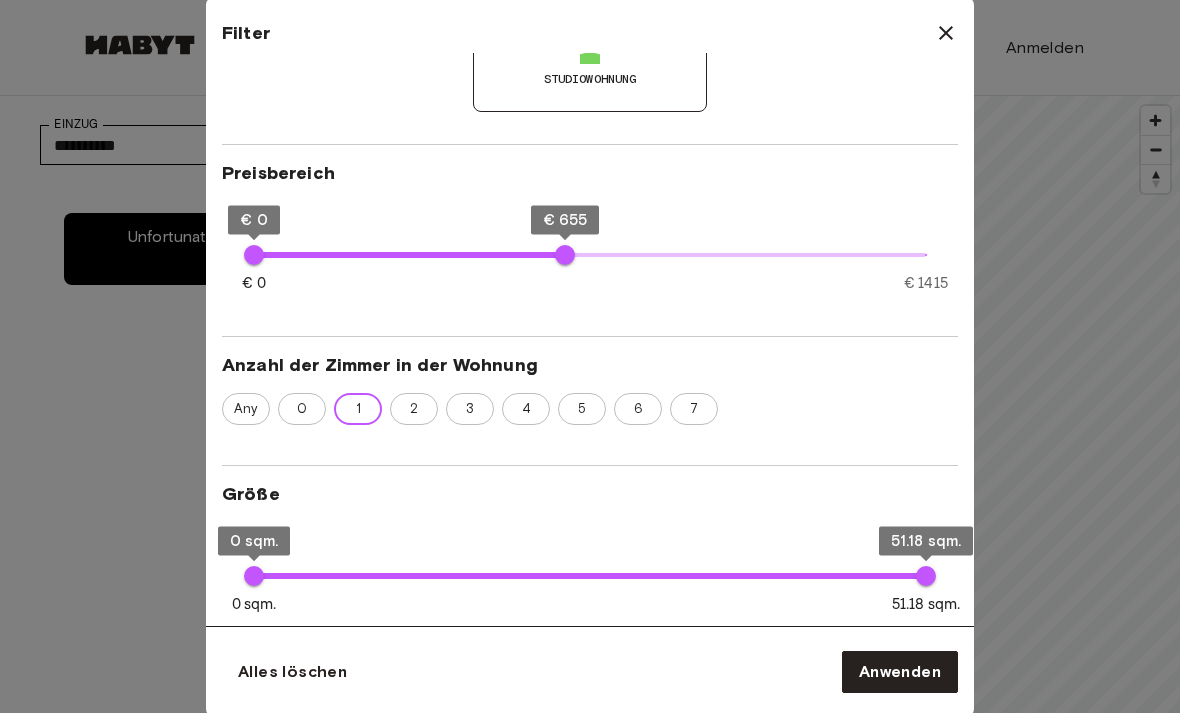 click on "Any 0 1 2 3 4 5 6 7" at bounding box center [590, 413] 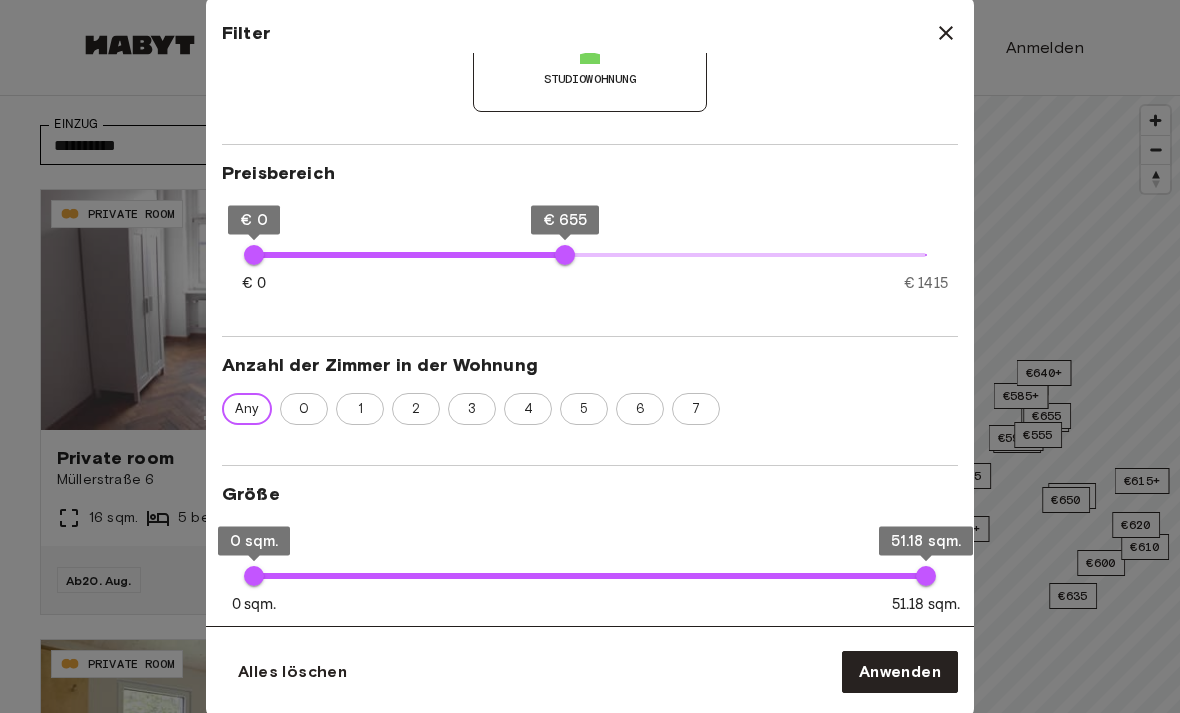 type on "**" 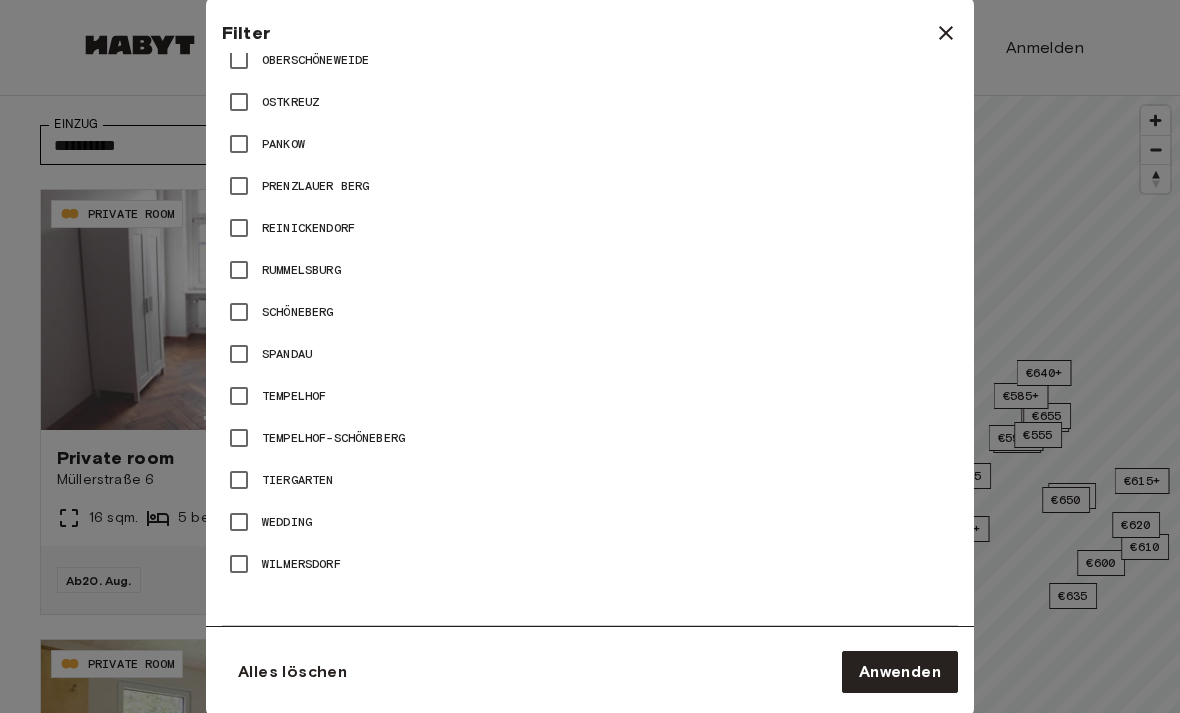 scroll, scrollTop: 1421, scrollLeft: 0, axis: vertical 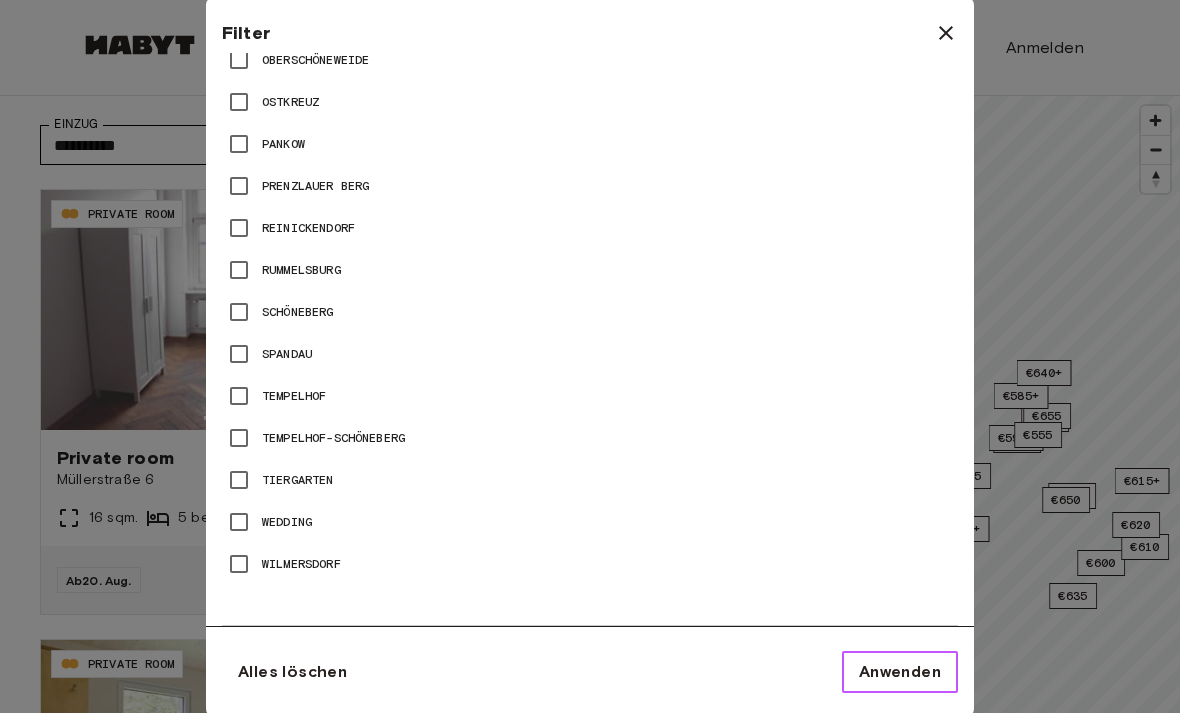 click on "Anwenden" at bounding box center [900, 672] 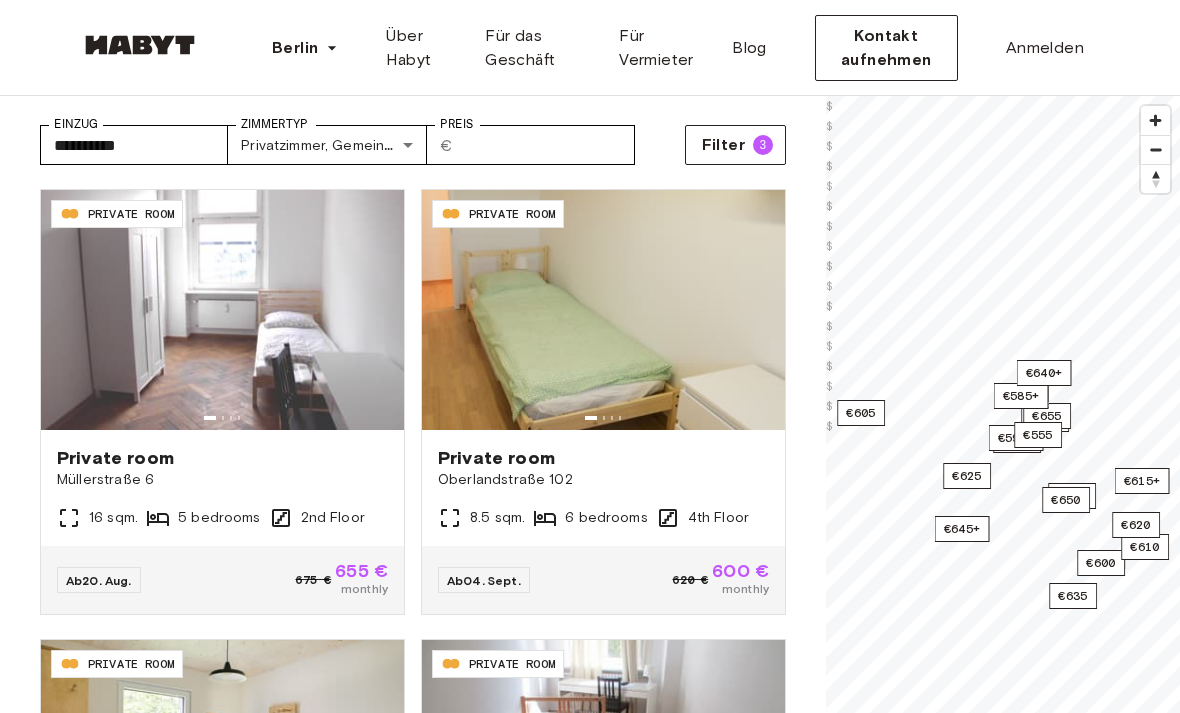 click on "Private room" at bounding box center (222, 458) 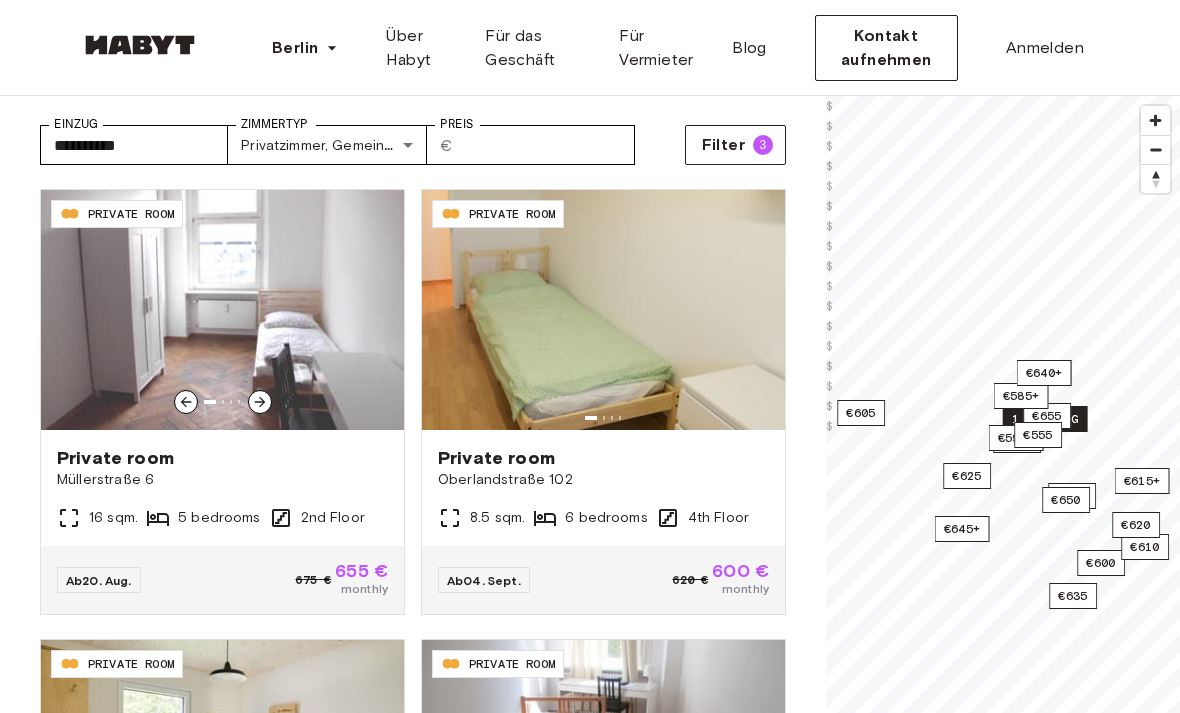 scroll, scrollTop: 0, scrollLeft: 0, axis: both 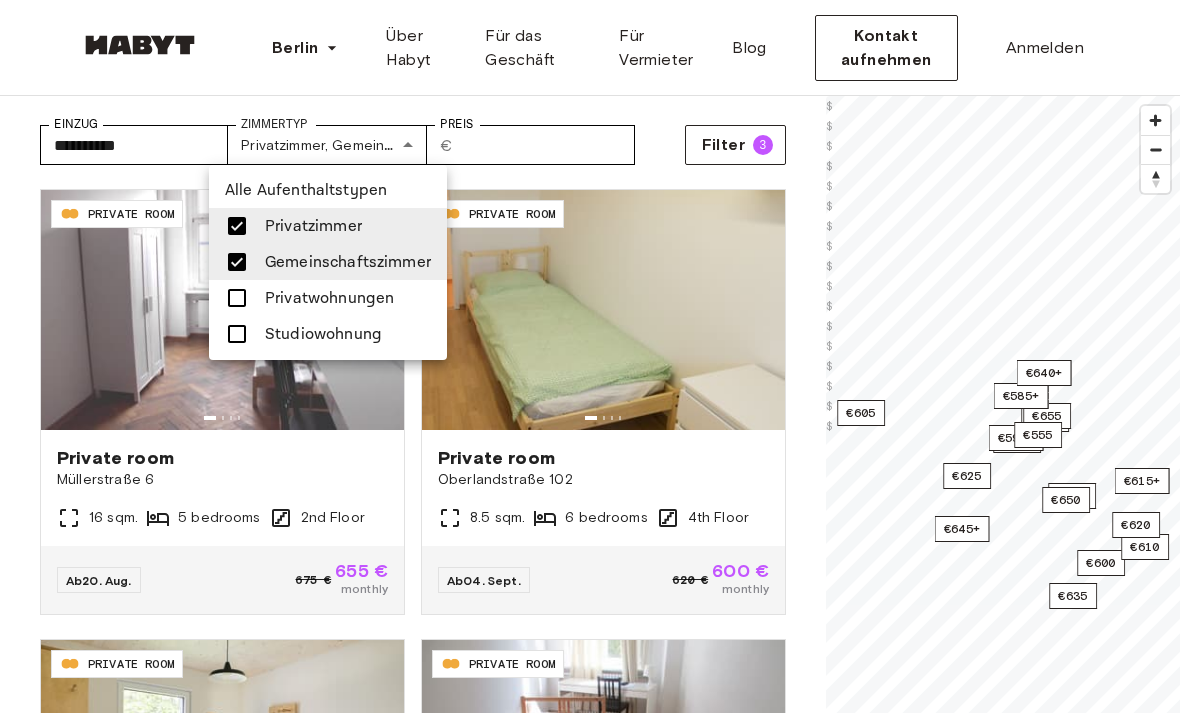 click at bounding box center (237, 262) 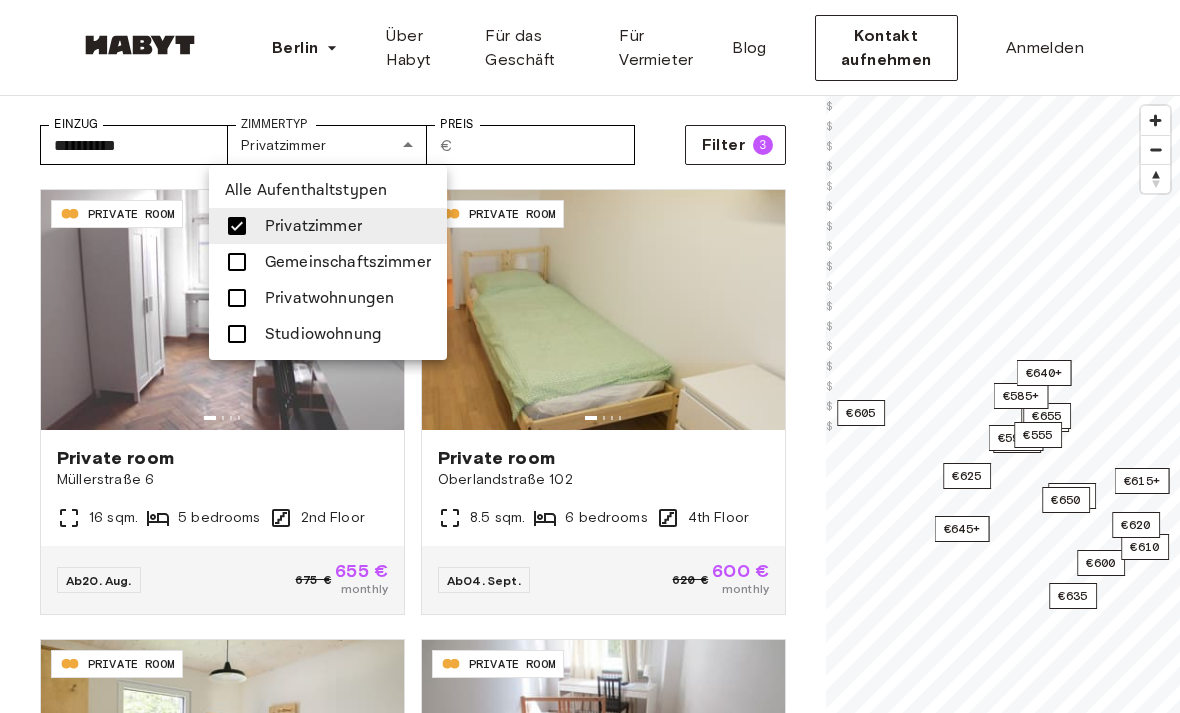 click at bounding box center [590, 356] 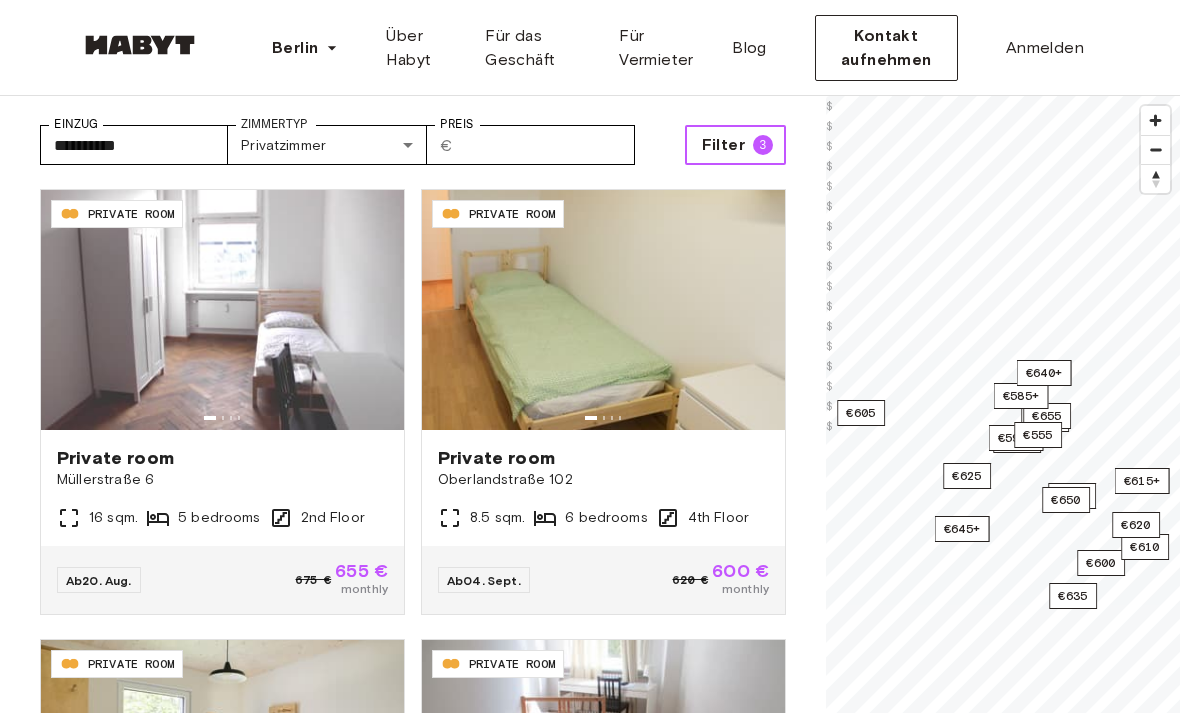 click on "Filter 3" at bounding box center [735, 145] 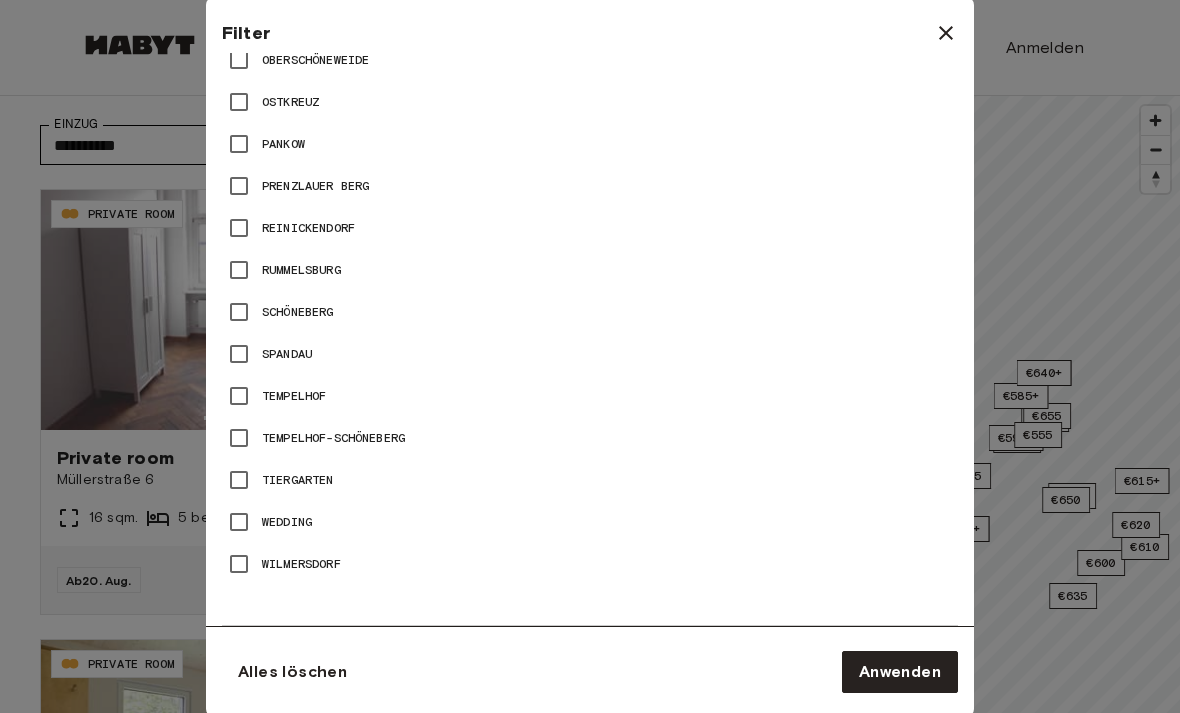 scroll, scrollTop: 1421, scrollLeft: 0, axis: vertical 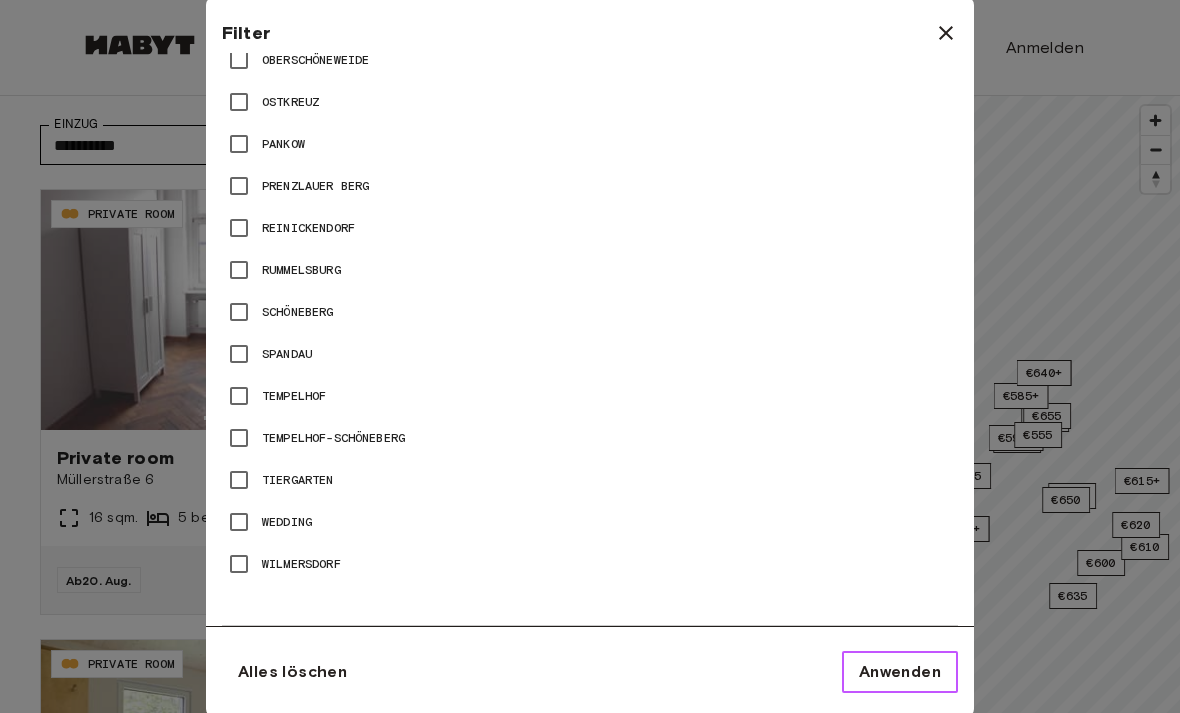 click on "Anwenden" at bounding box center [900, 672] 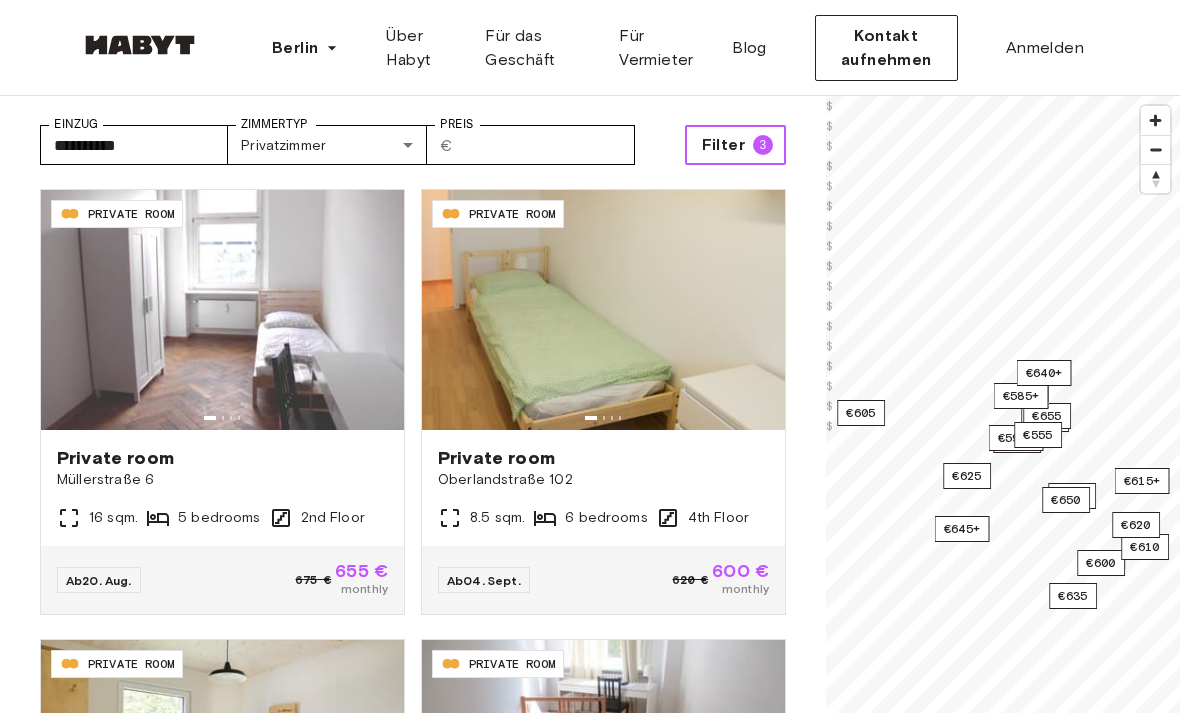 click on "Filter 3" at bounding box center (735, 145) 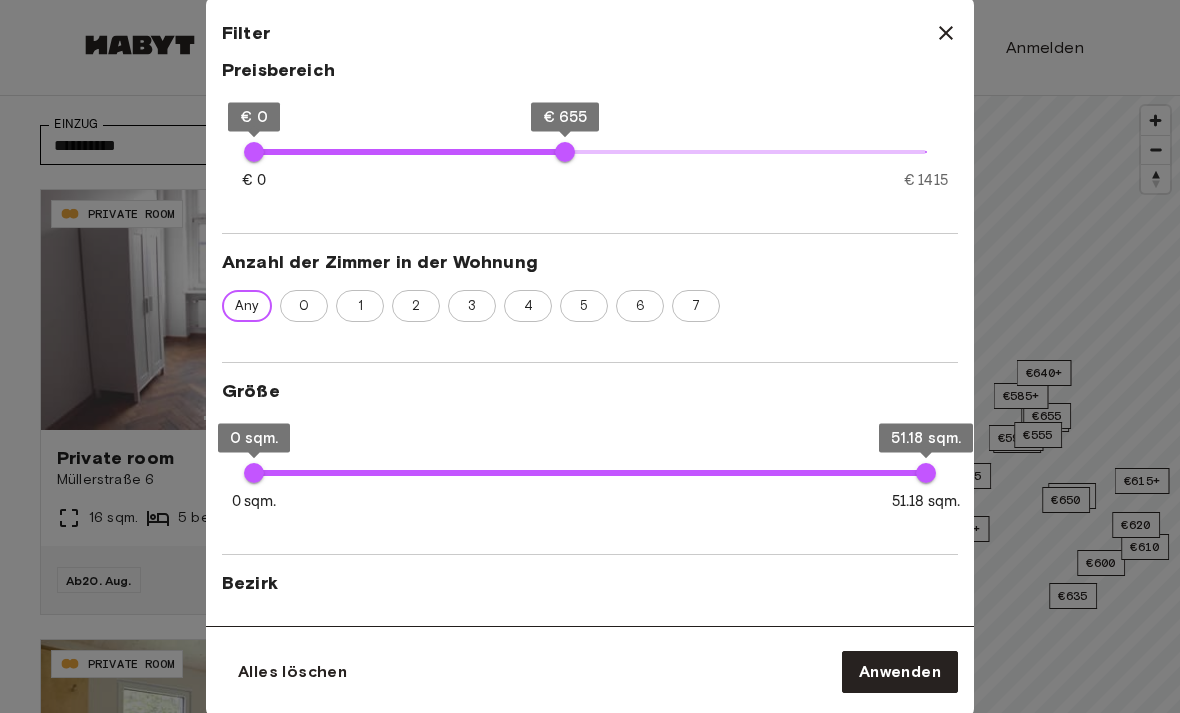 scroll, scrollTop: 417, scrollLeft: 0, axis: vertical 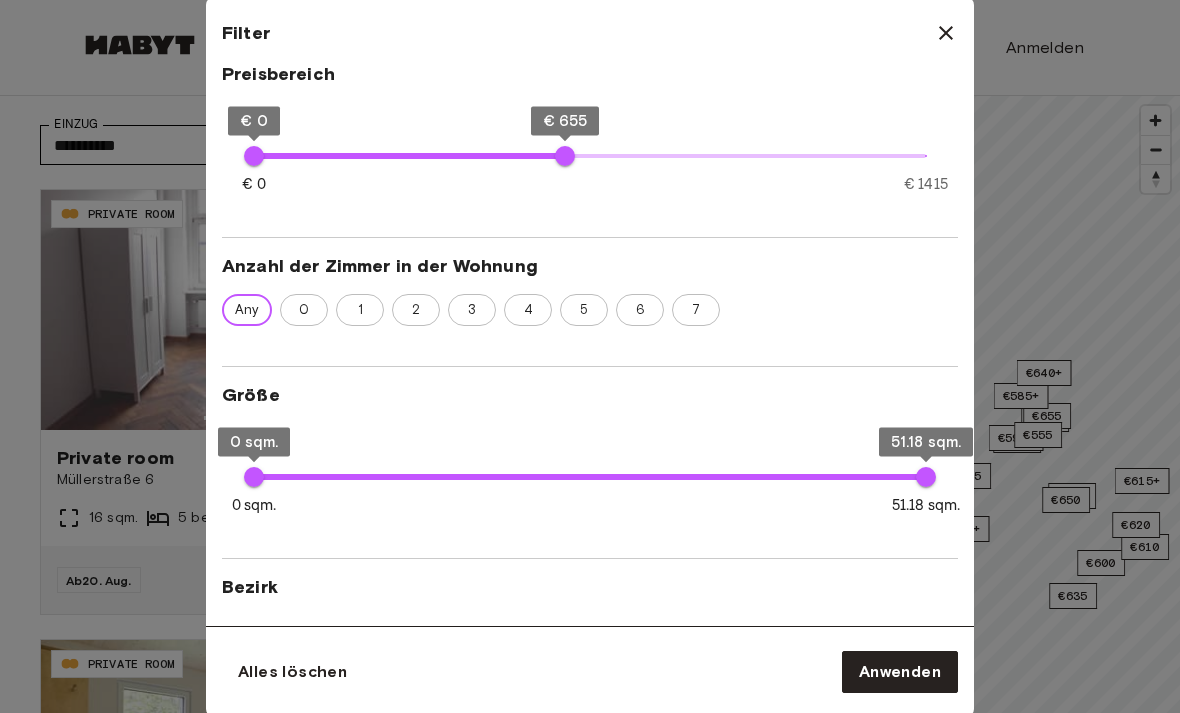 click on "3" at bounding box center [472, 310] 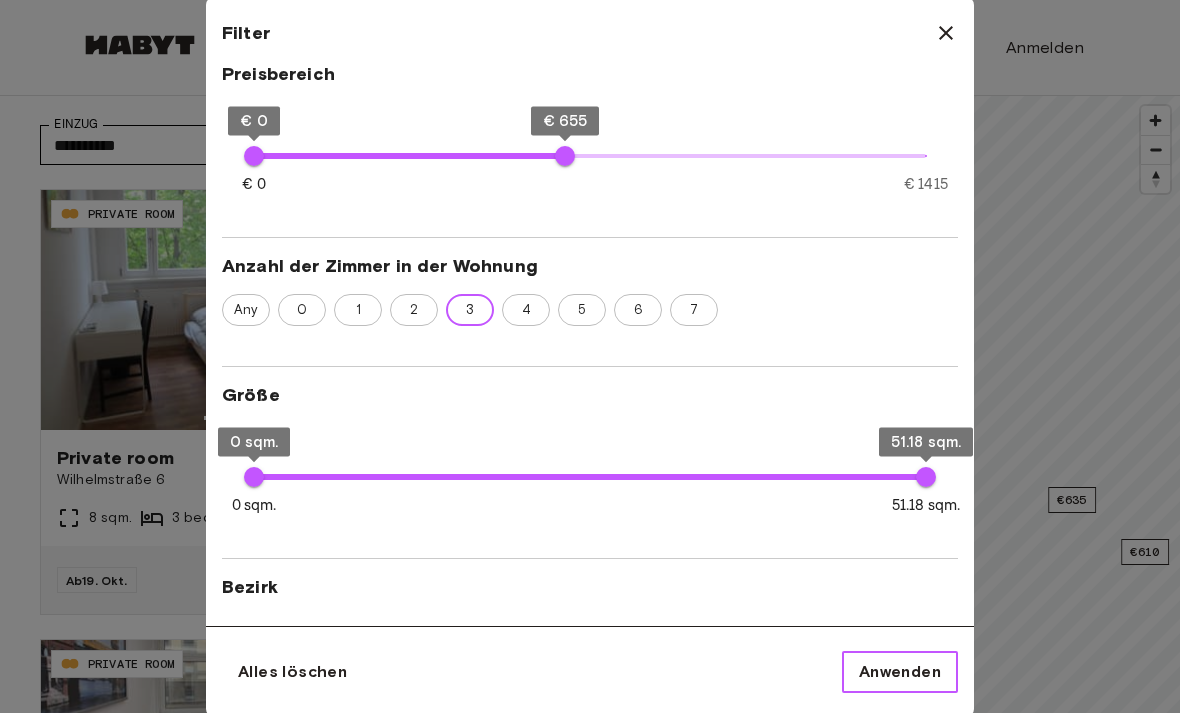click on "Anwenden" at bounding box center [900, 672] 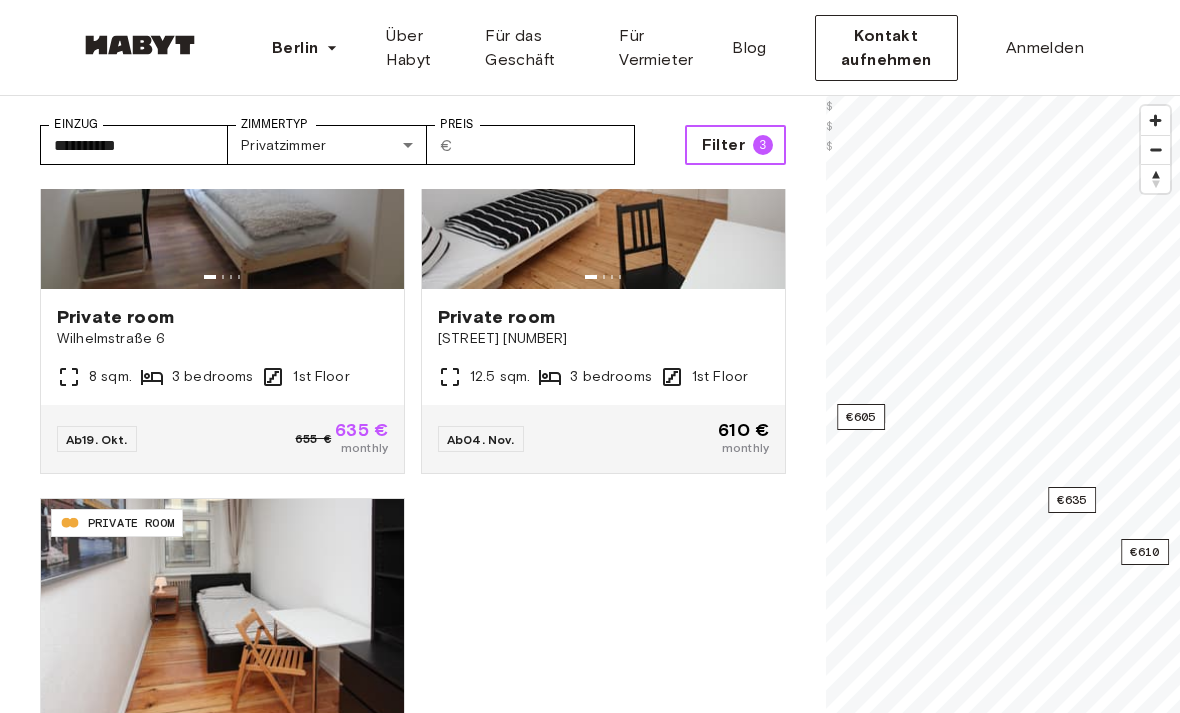 scroll, scrollTop: 139, scrollLeft: 0, axis: vertical 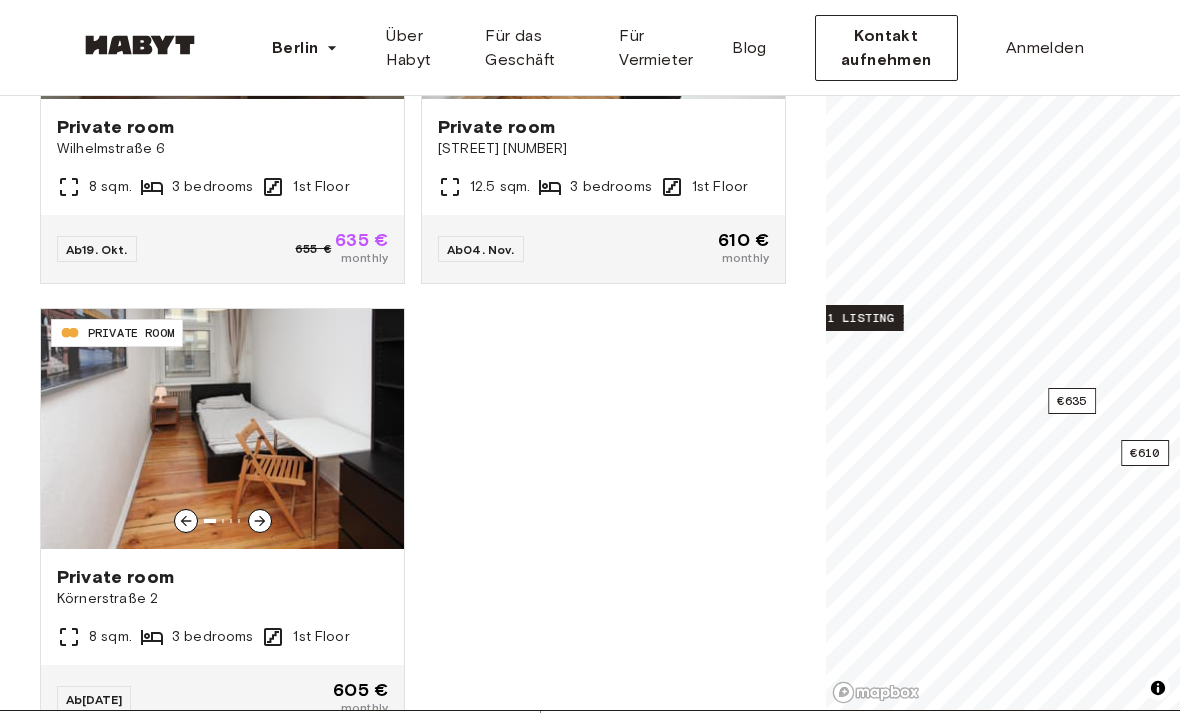 click at bounding box center [222, 429] 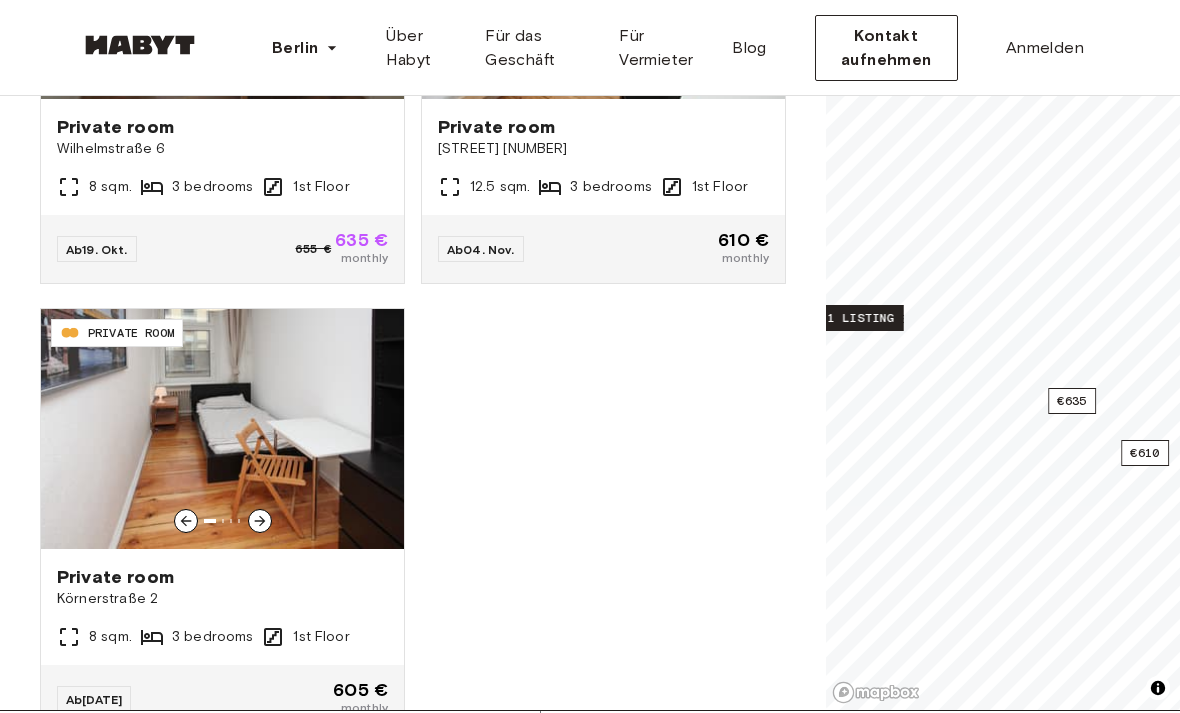 scroll, scrollTop: 310, scrollLeft: 0, axis: vertical 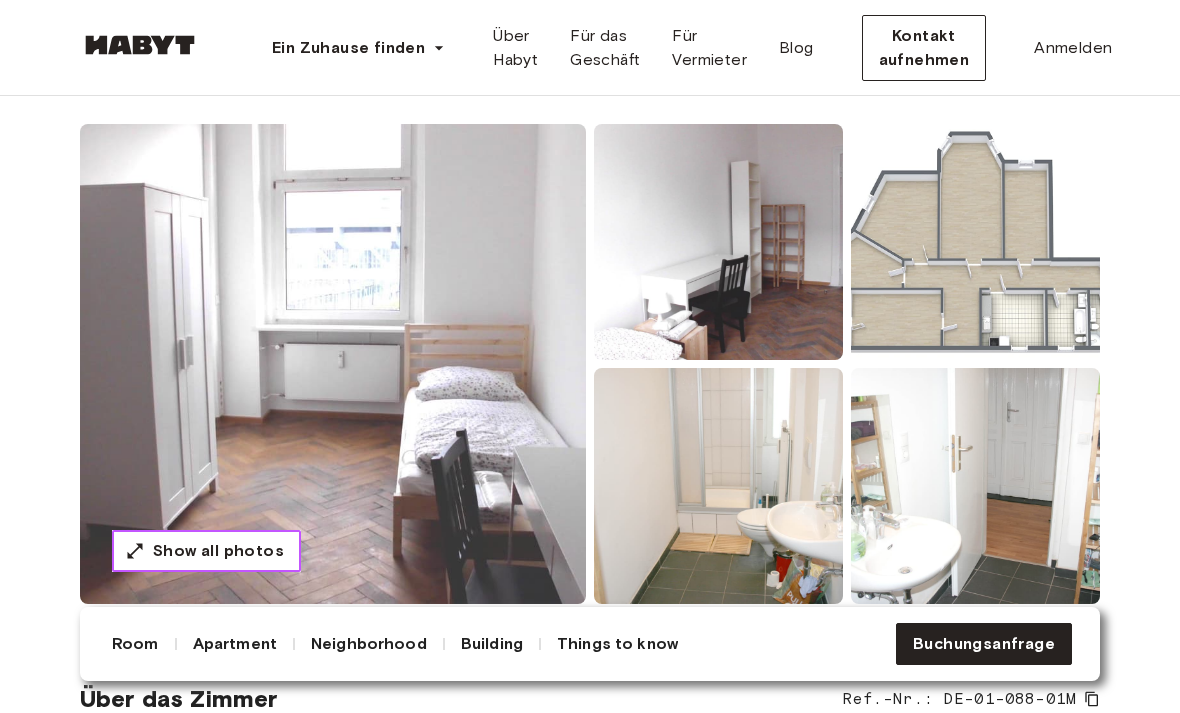 click on "Show all photos" at bounding box center (218, 551) 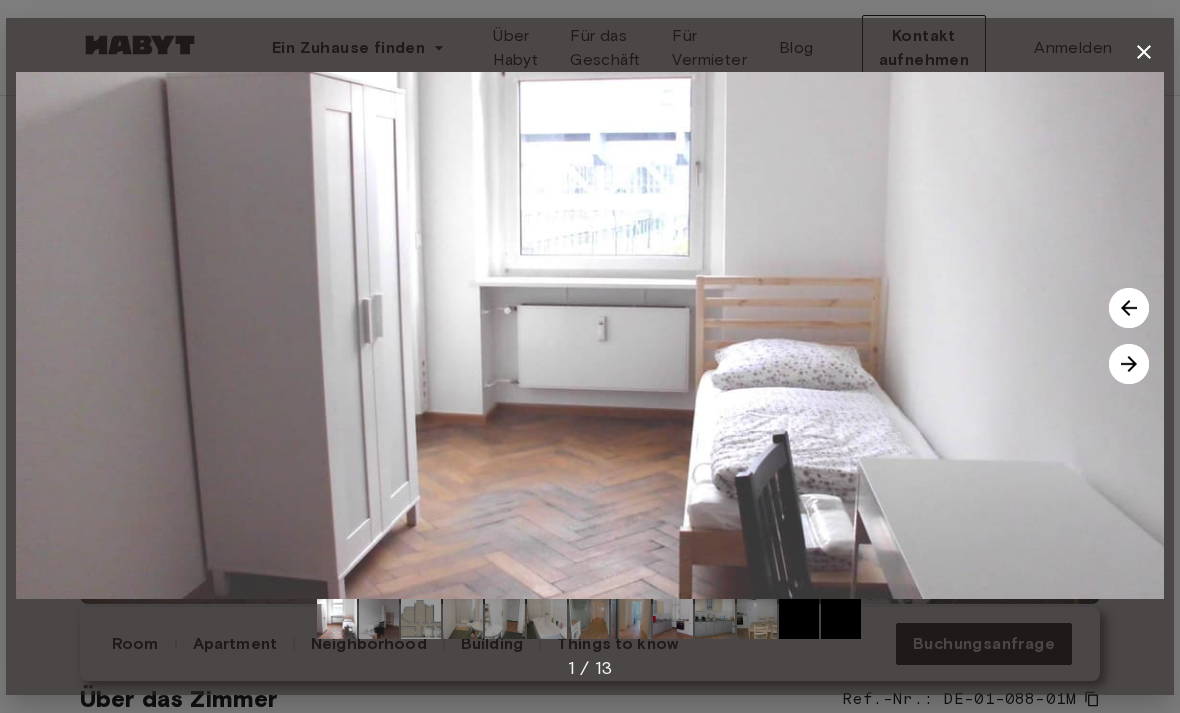 click at bounding box center [1129, 364] 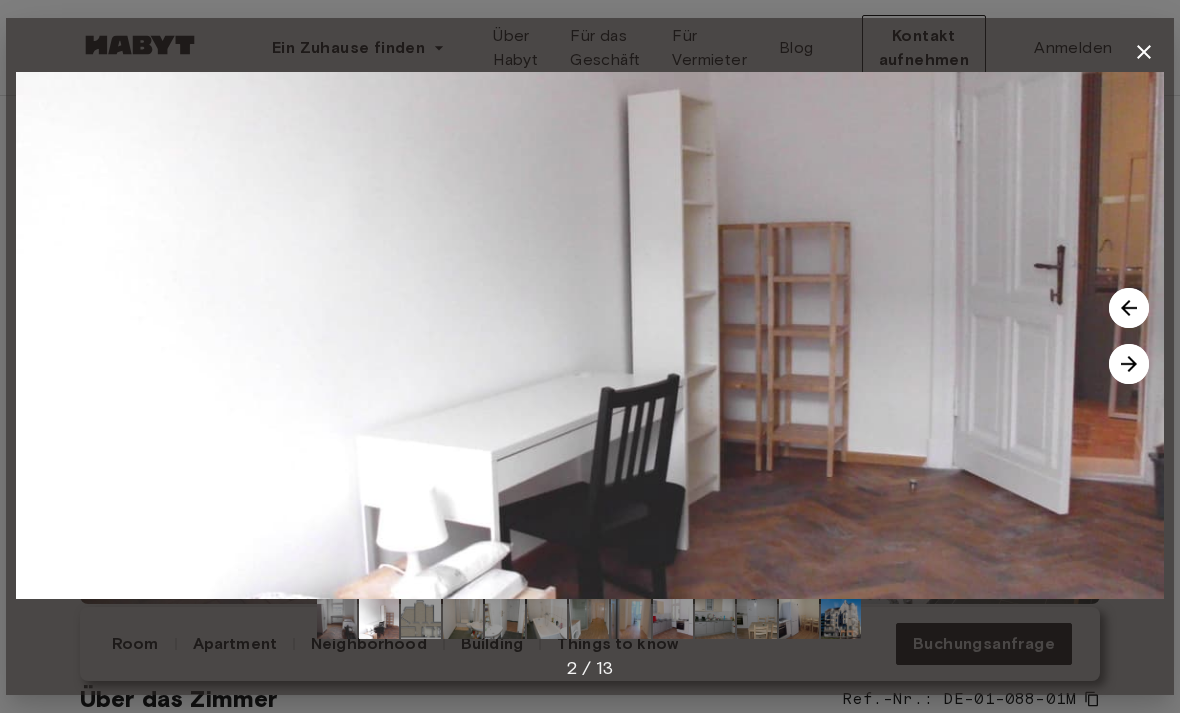 click at bounding box center [1129, 364] 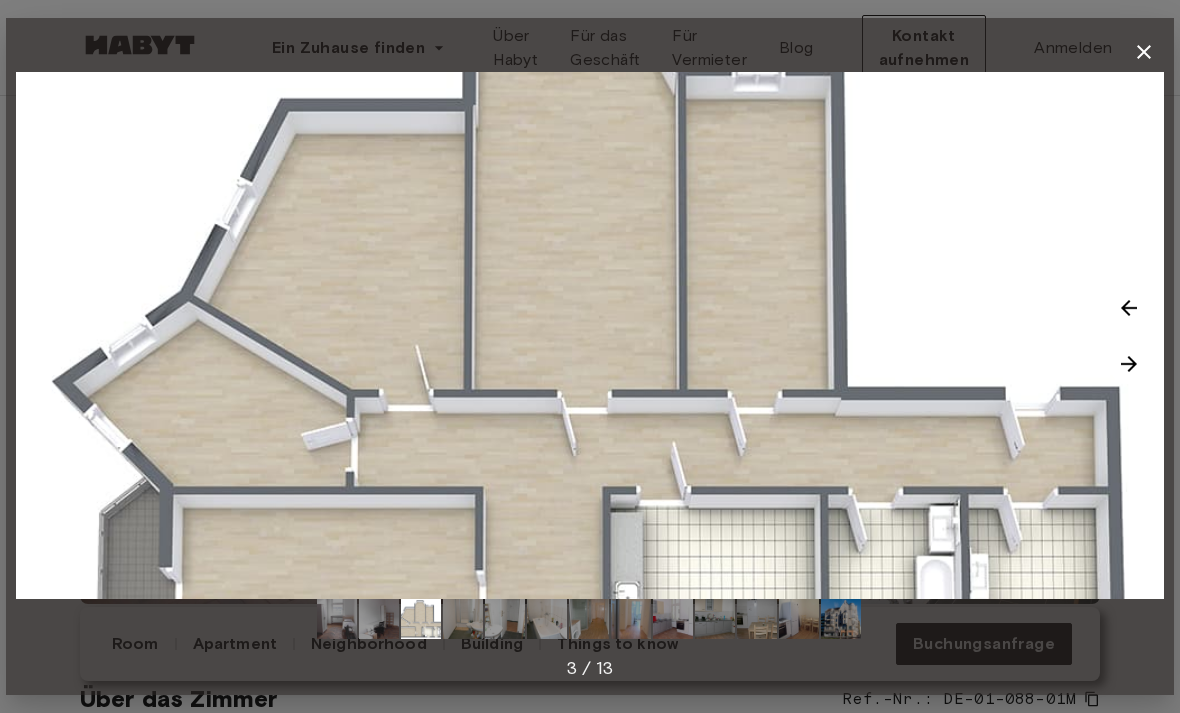 click at bounding box center (1129, 364) 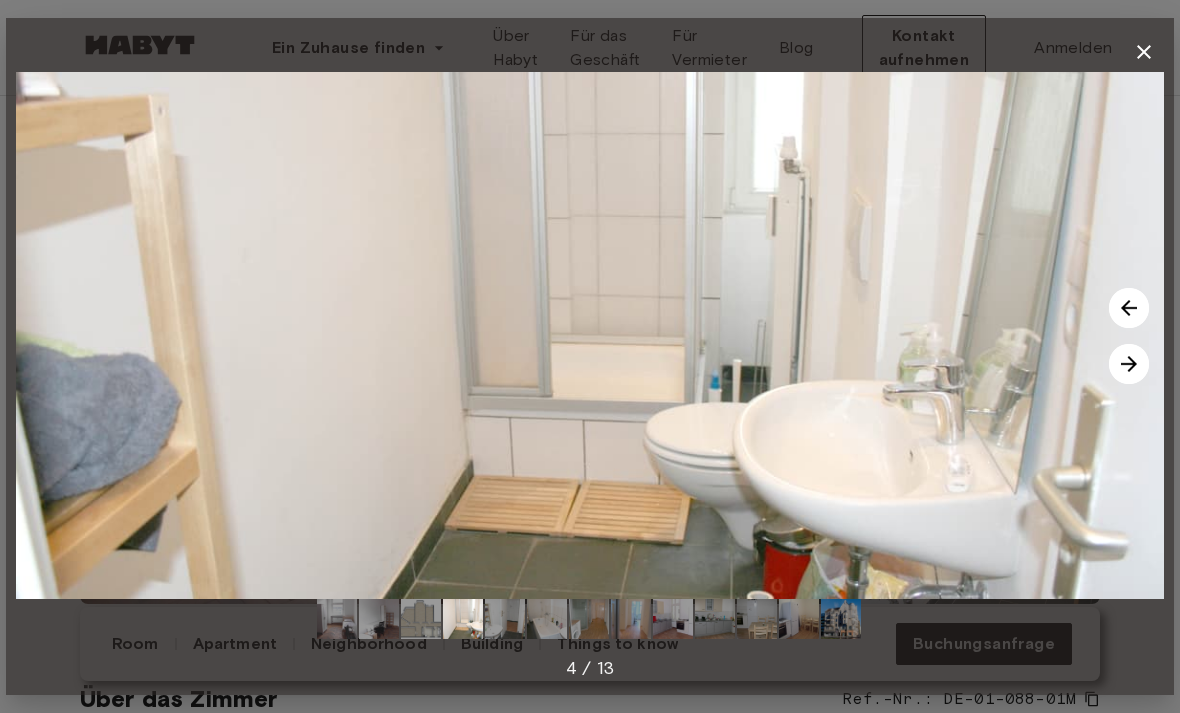 click at bounding box center (1129, 364) 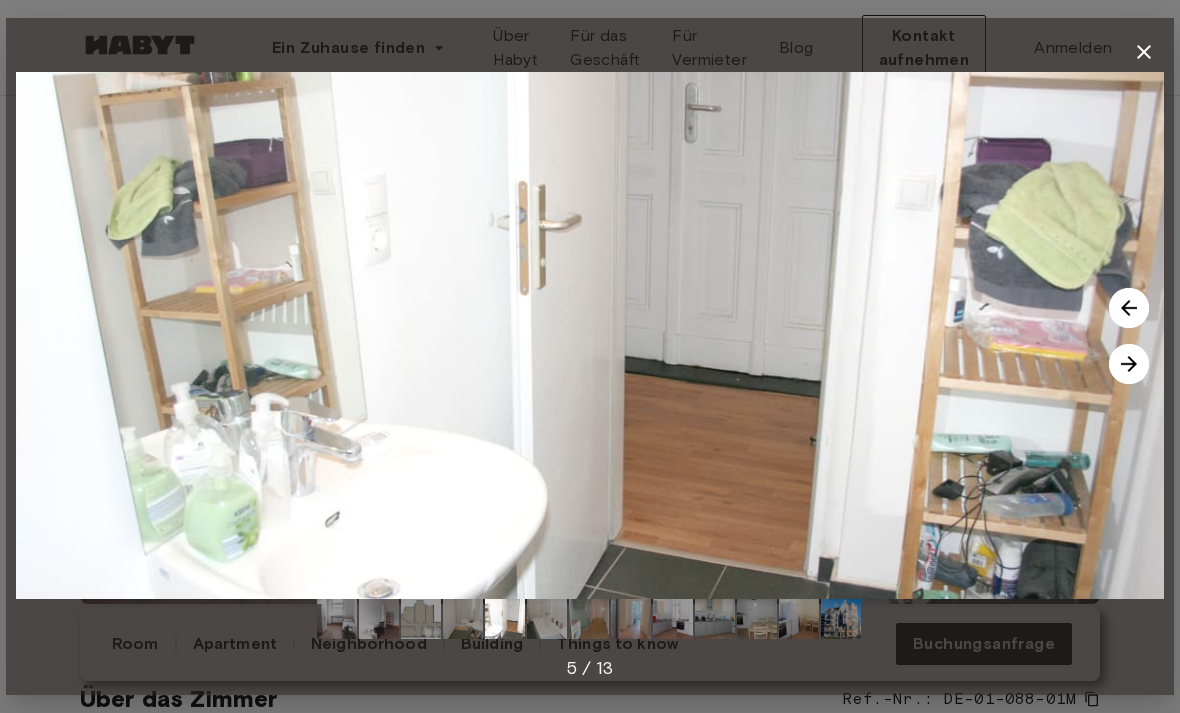 click at bounding box center [1144, 52] 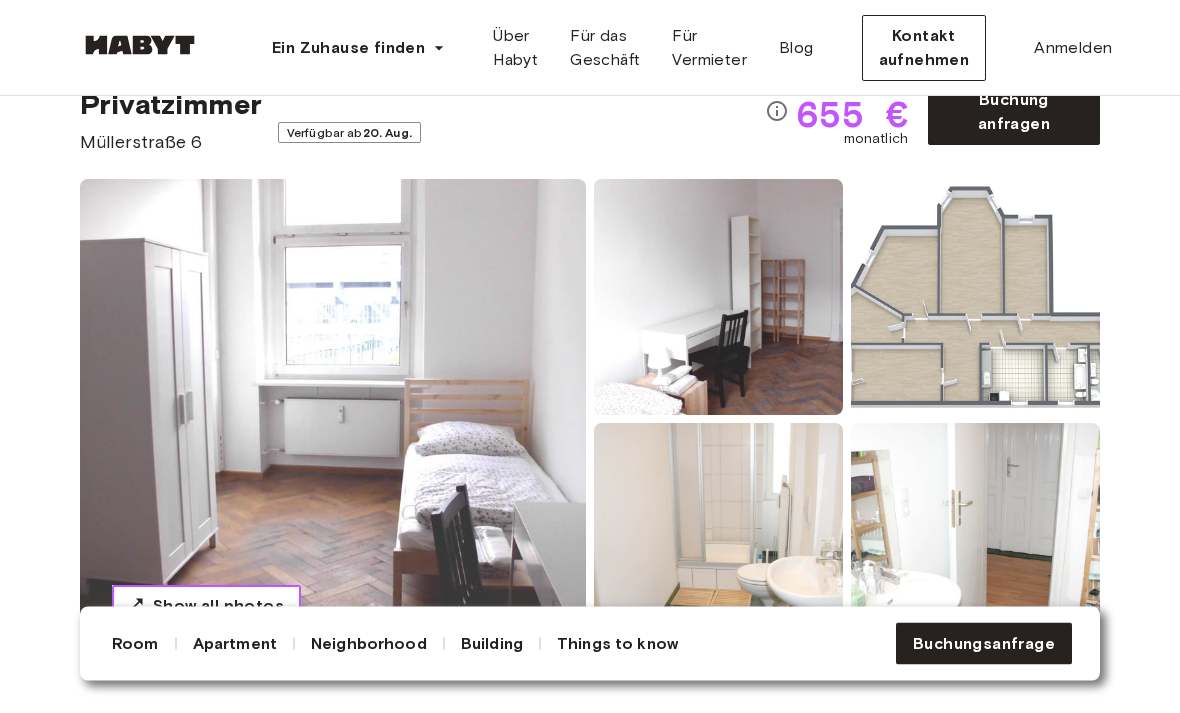 scroll, scrollTop: 0, scrollLeft: 0, axis: both 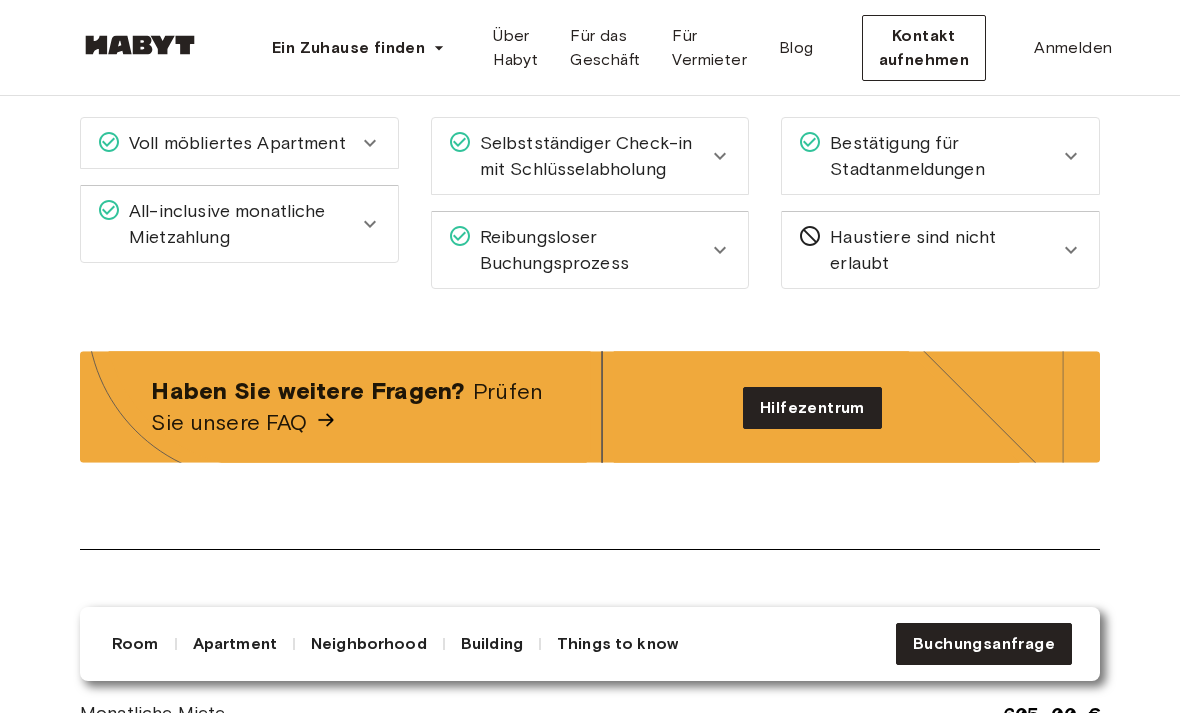 click 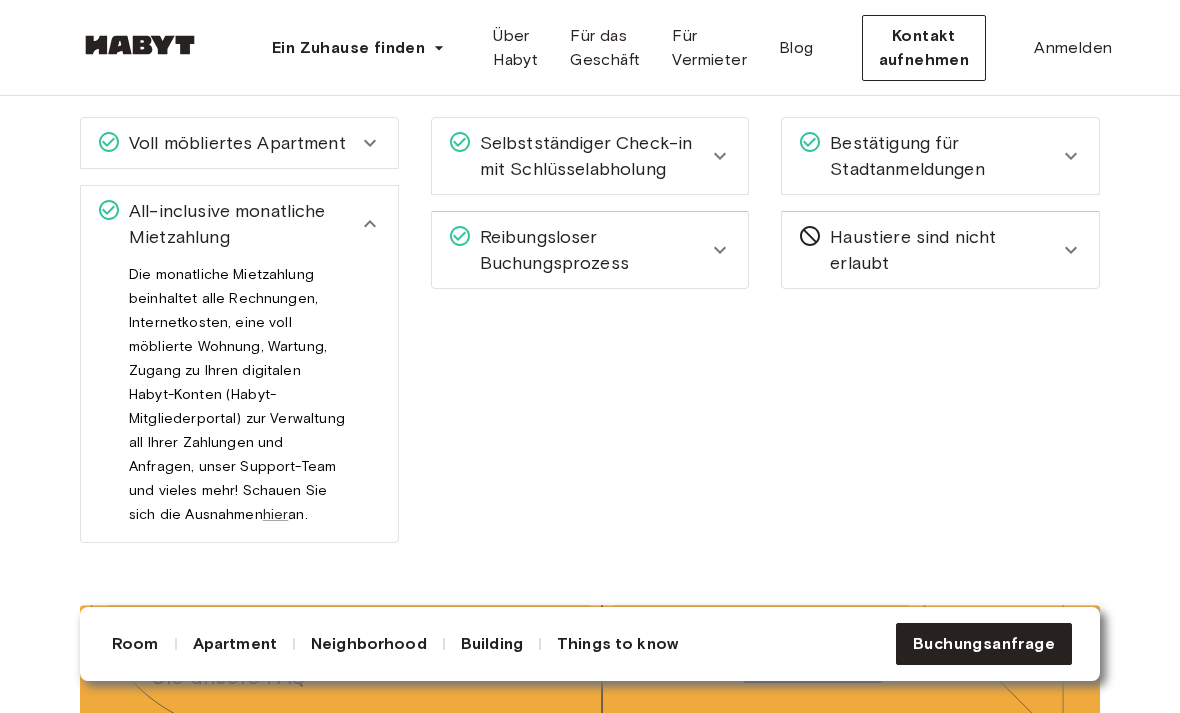 click on "All-inclusive monatliche Mietzahlung" at bounding box center (239, 224) 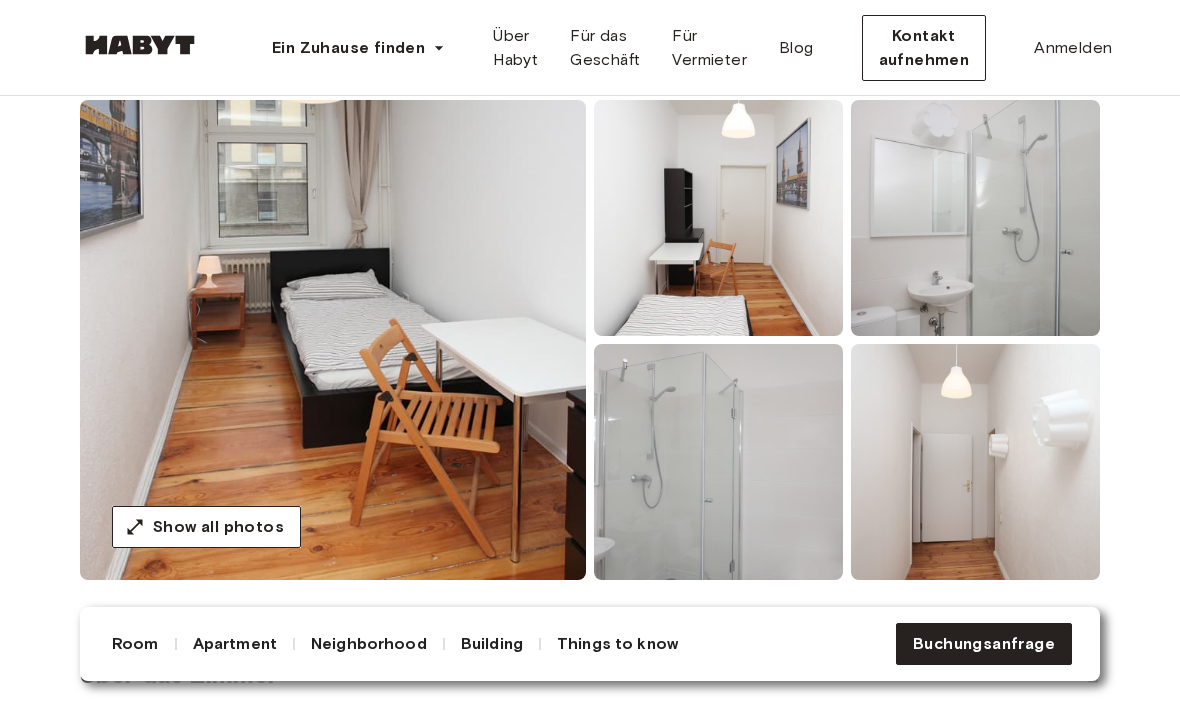 scroll, scrollTop: 0, scrollLeft: 0, axis: both 